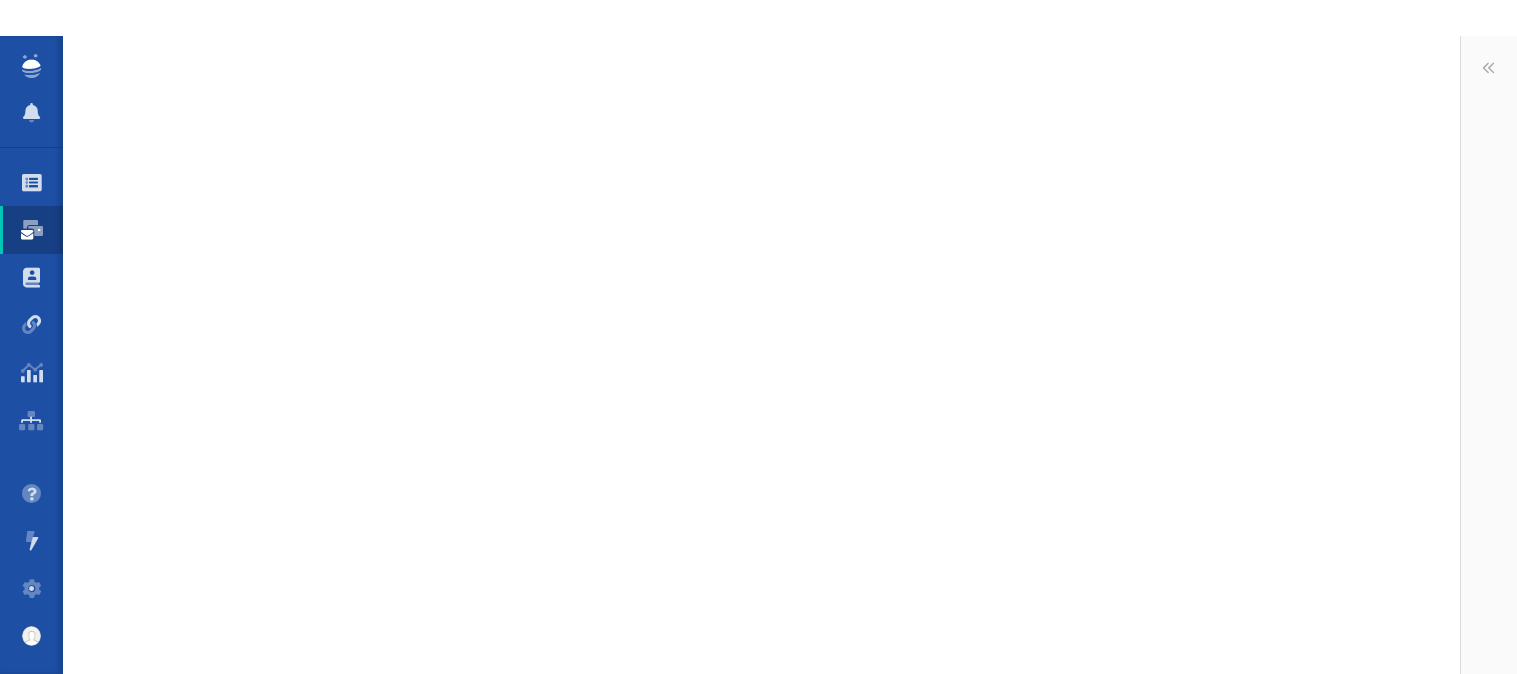scroll, scrollTop: 0, scrollLeft: 0, axis: both 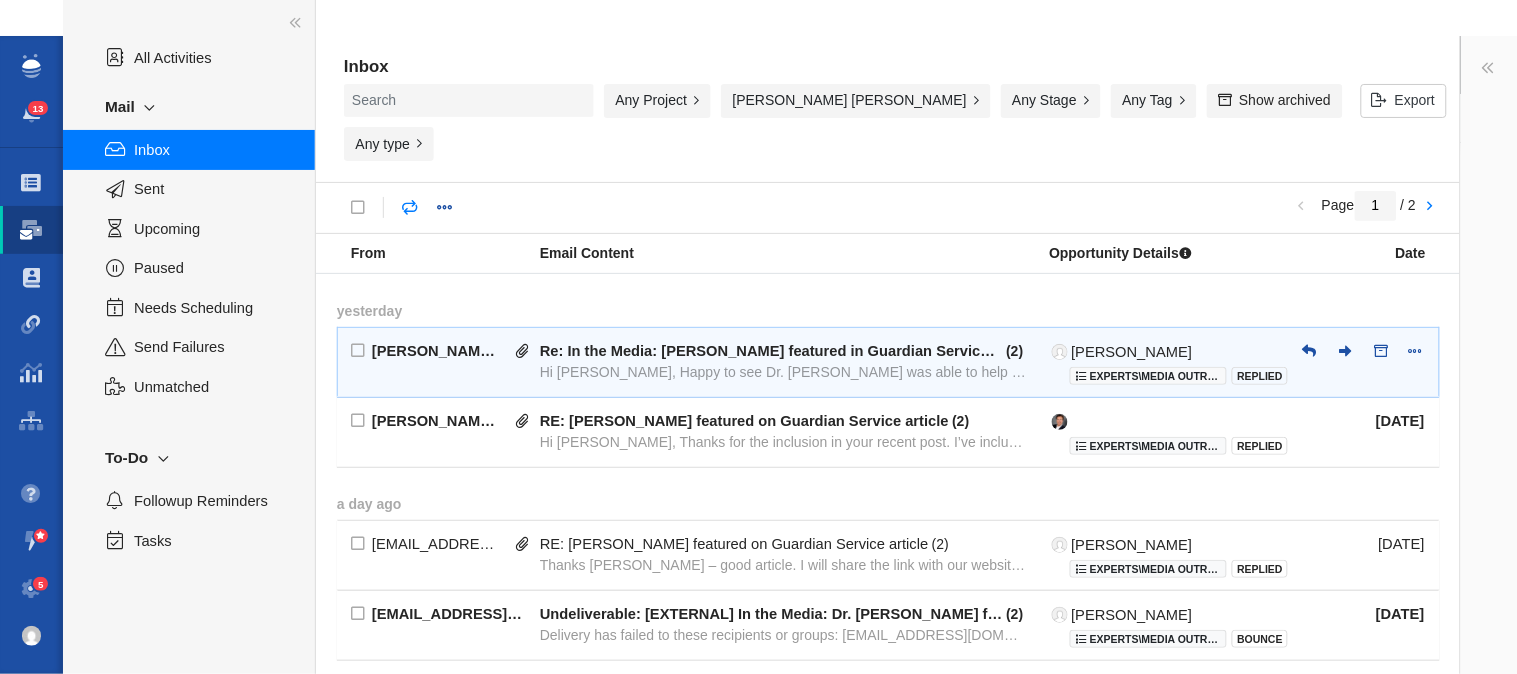 click on "Hi [PERSON_NAME], Happy to see Dr. [PERSON_NAME] was able to help and thank you for making me aware. The News Center page you linked contai" at bounding box center (783, 372) 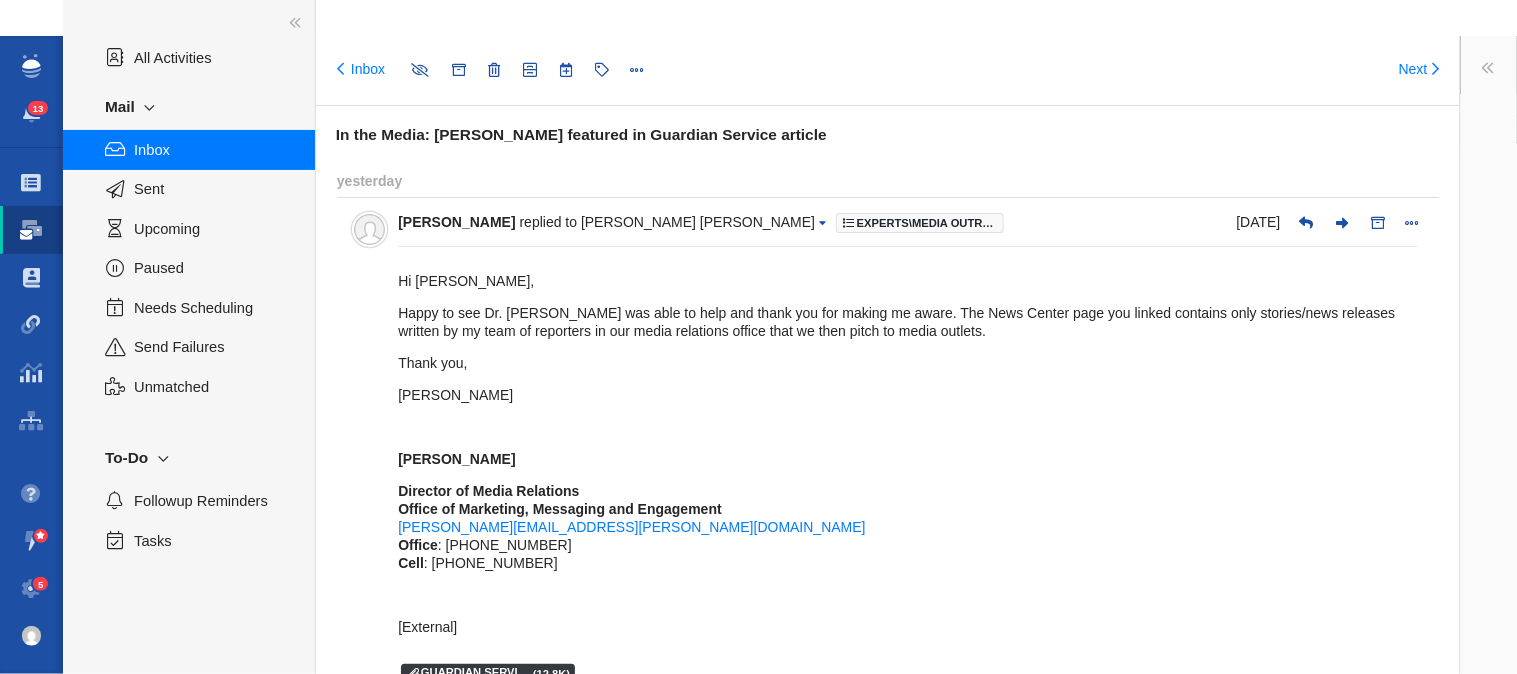type on "message:1403692324" 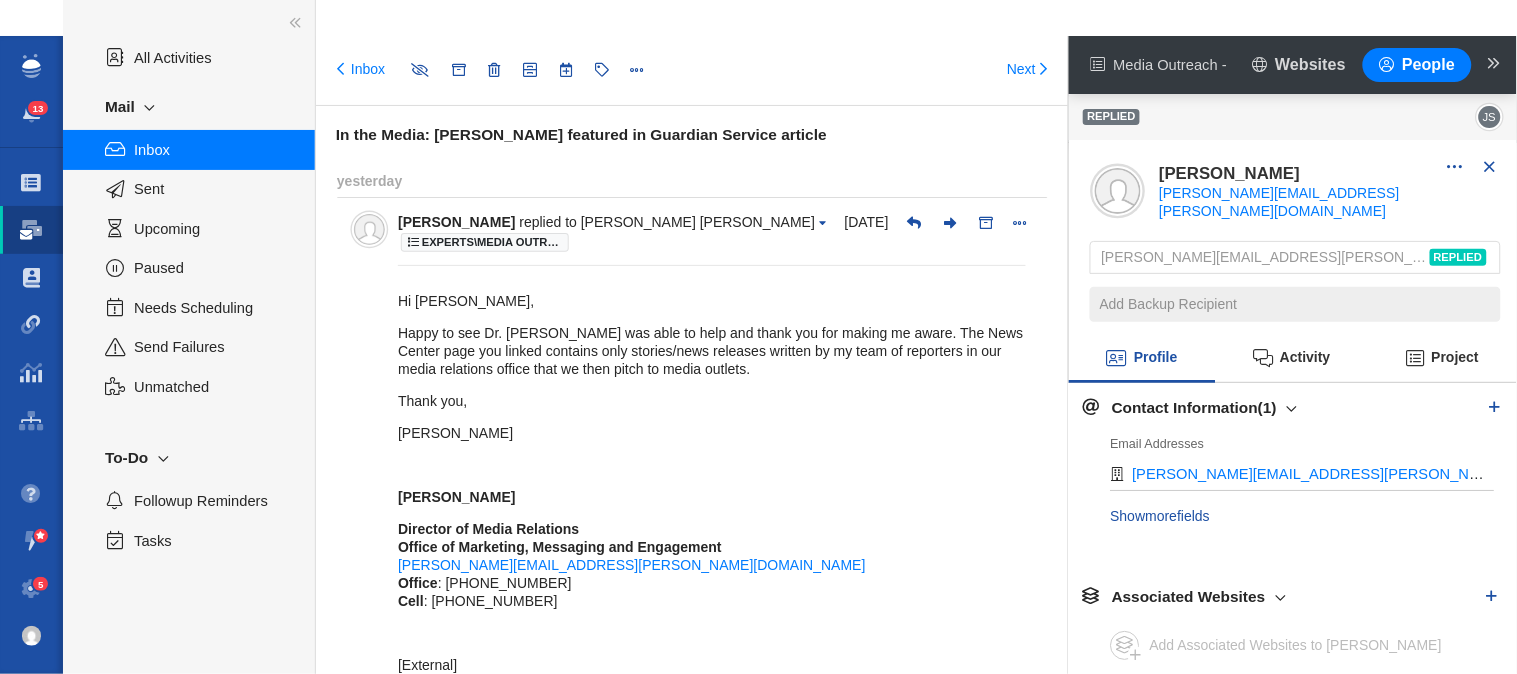 click on "Happy to see Dr. [PERSON_NAME] was able to help and thank you for making me aware. The News Center page you linked contains only stories/news releases written by my team of reporters in our media relations office that we then pitch to media outlets." at bounding box center [712, 351] 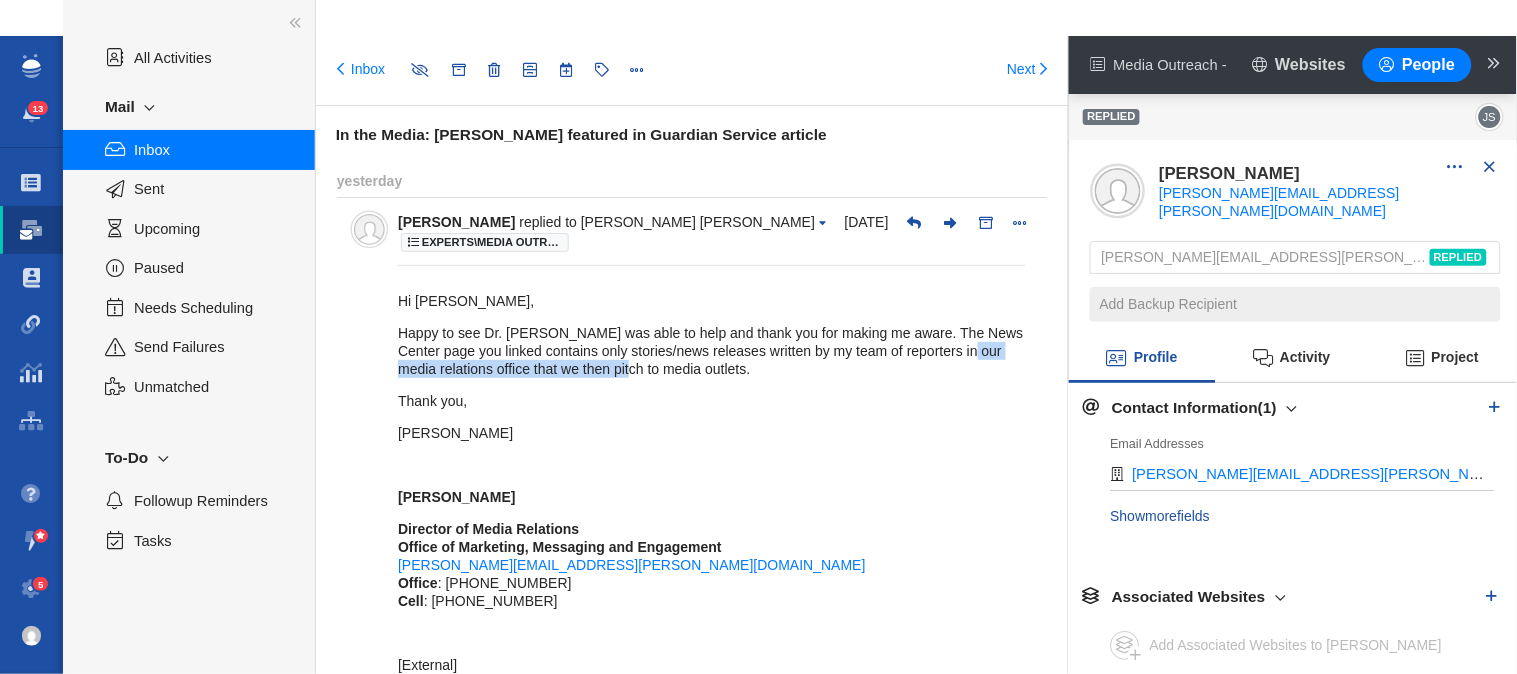 drag, startPoint x: 436, startPoint y: 355, endPoint x: 632, endPoint y: 350, distance: 196.06377 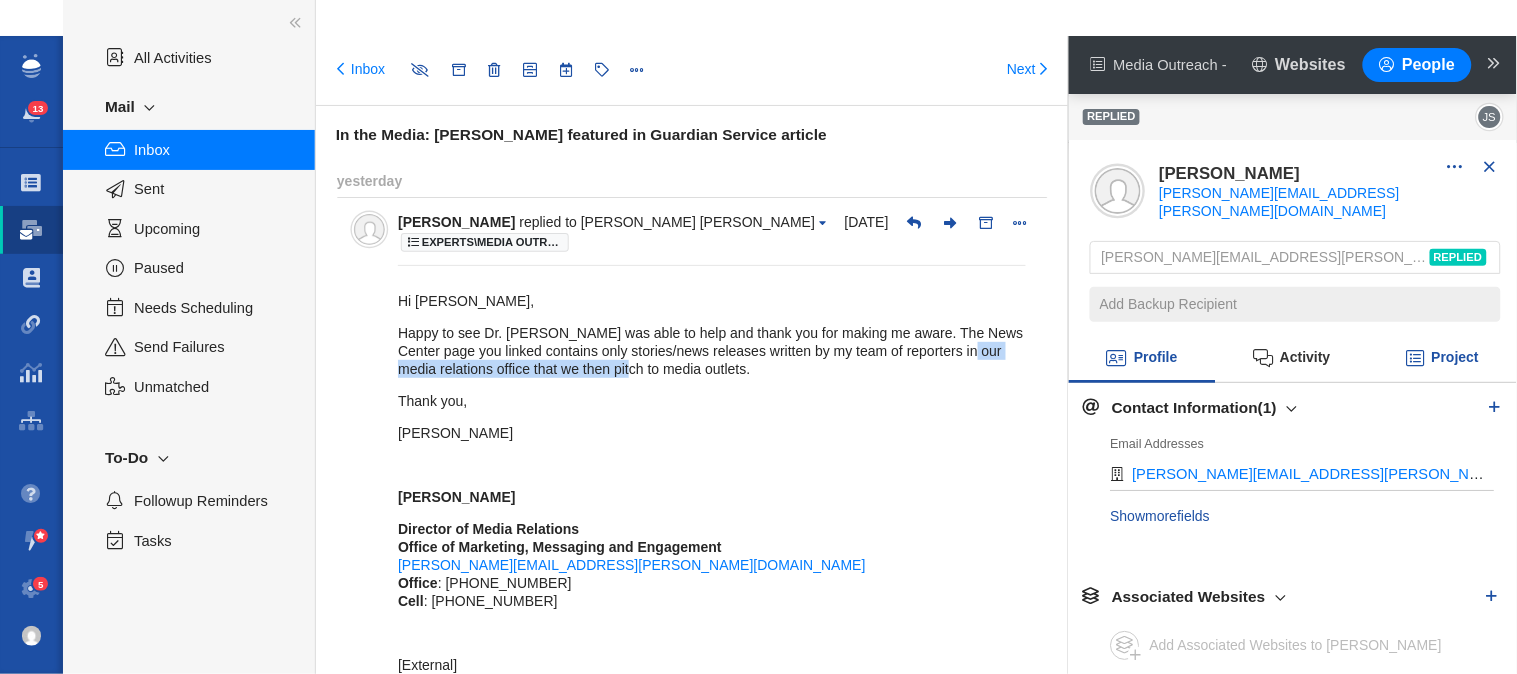 click on "Project" at bounding box center (1443, 359) 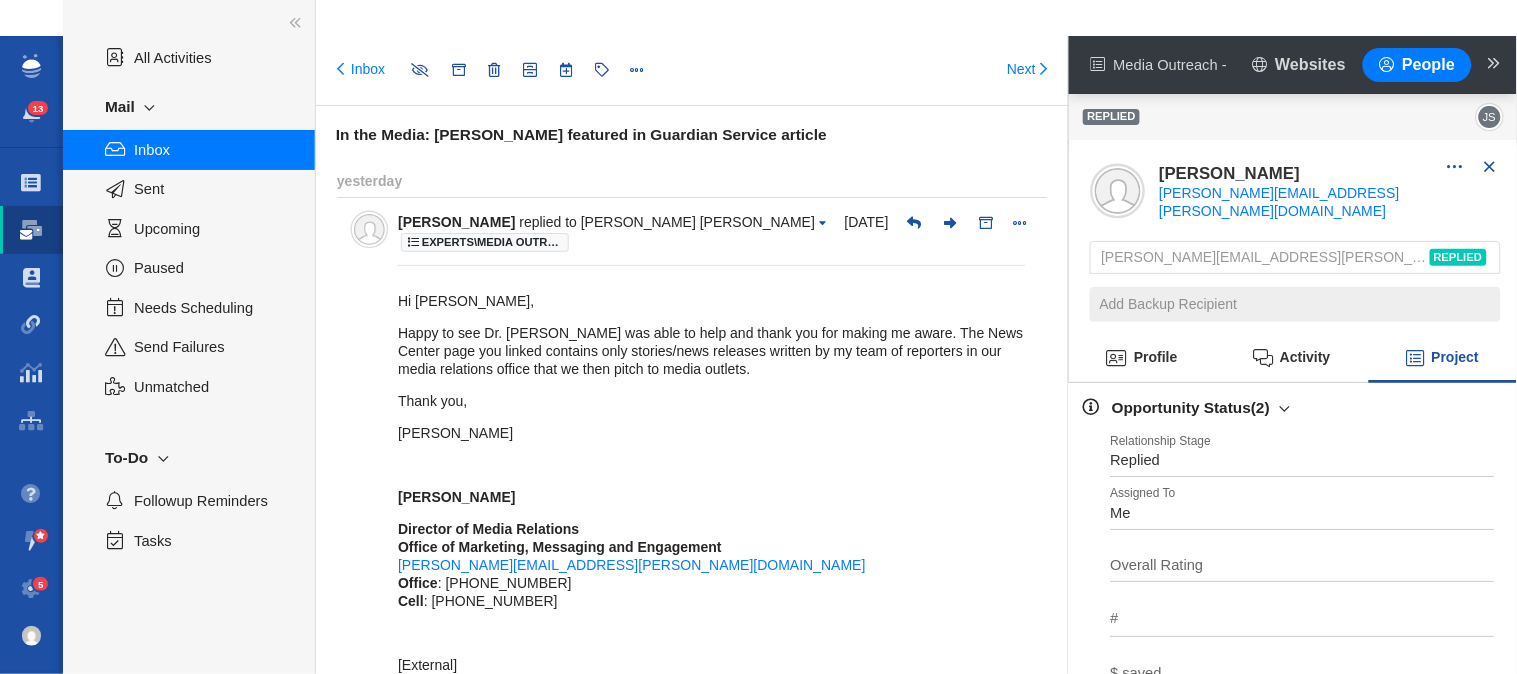 click on "Replied" at bounding box center (1303, 454) 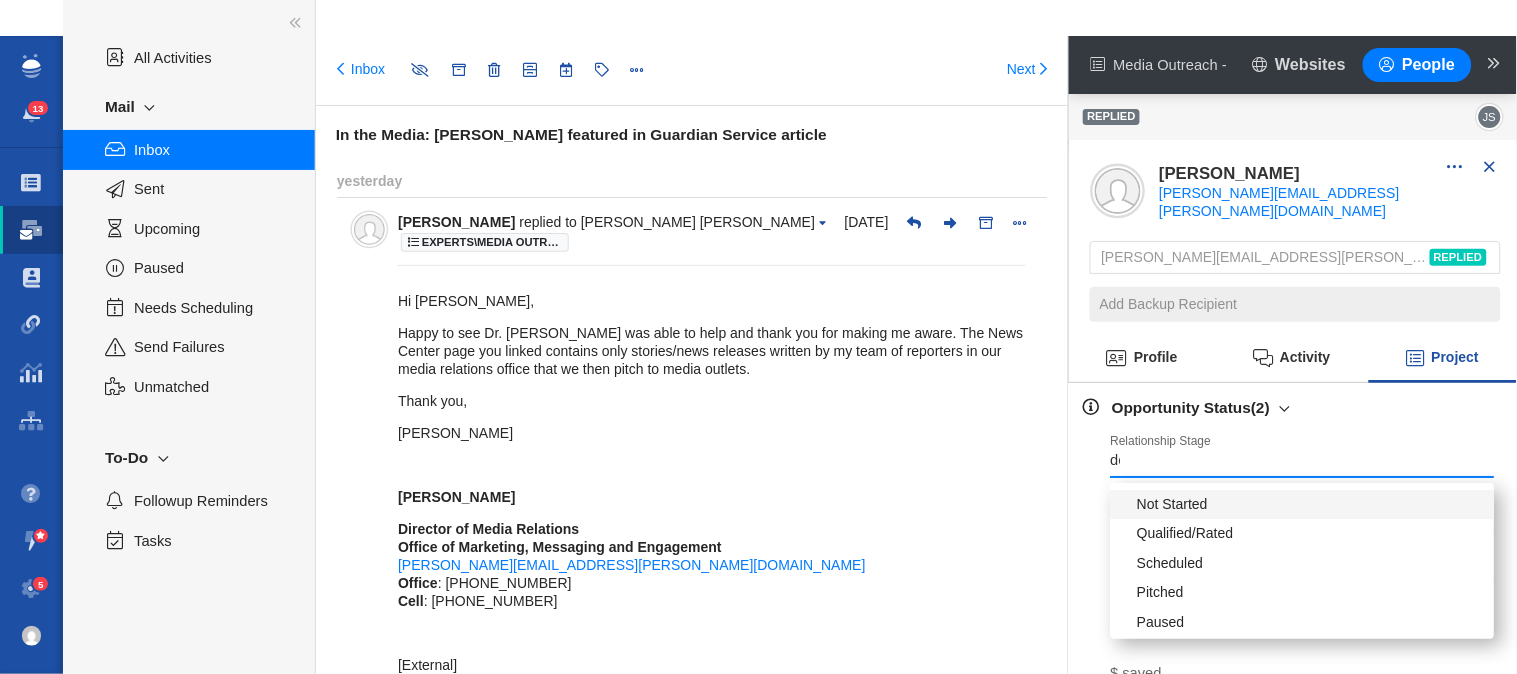 type on "dec" 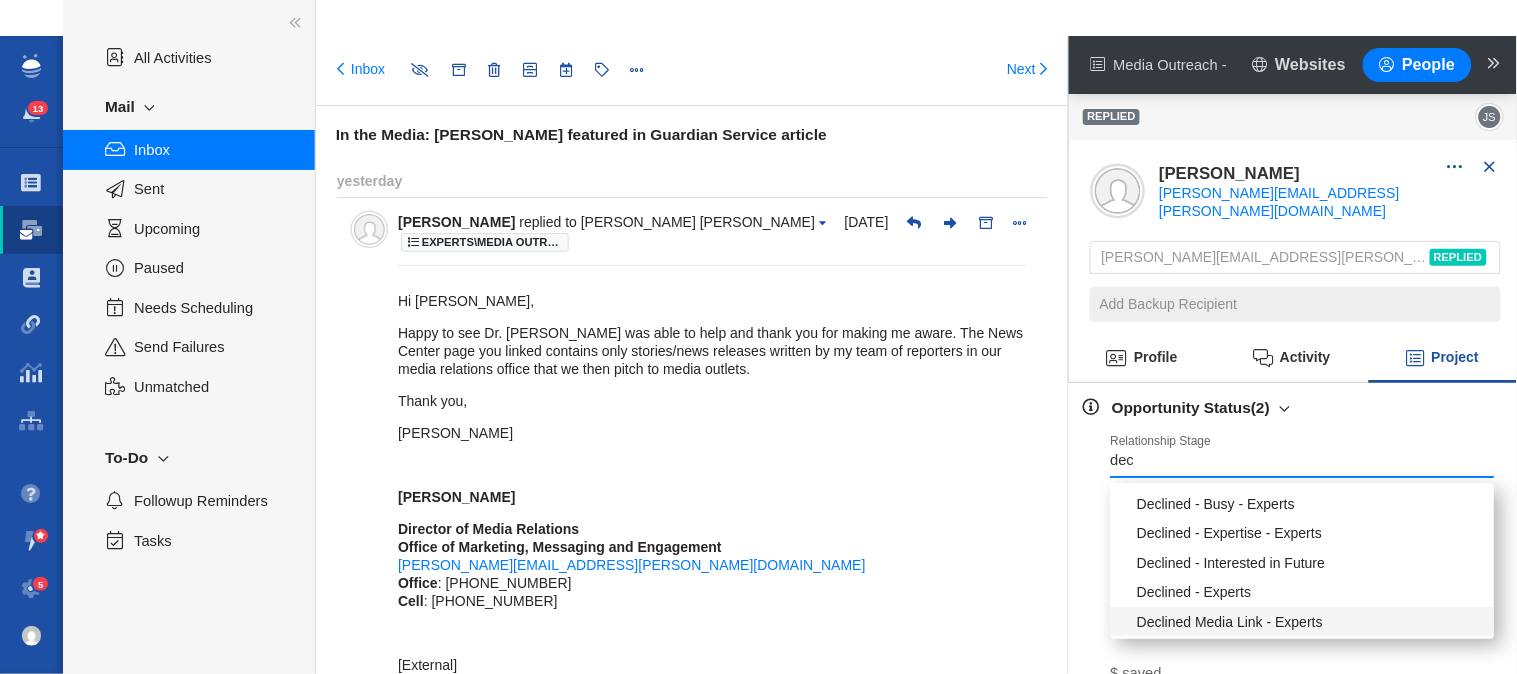 click on "Declined Media Link - Experts" at bounding box center (1303, 621) 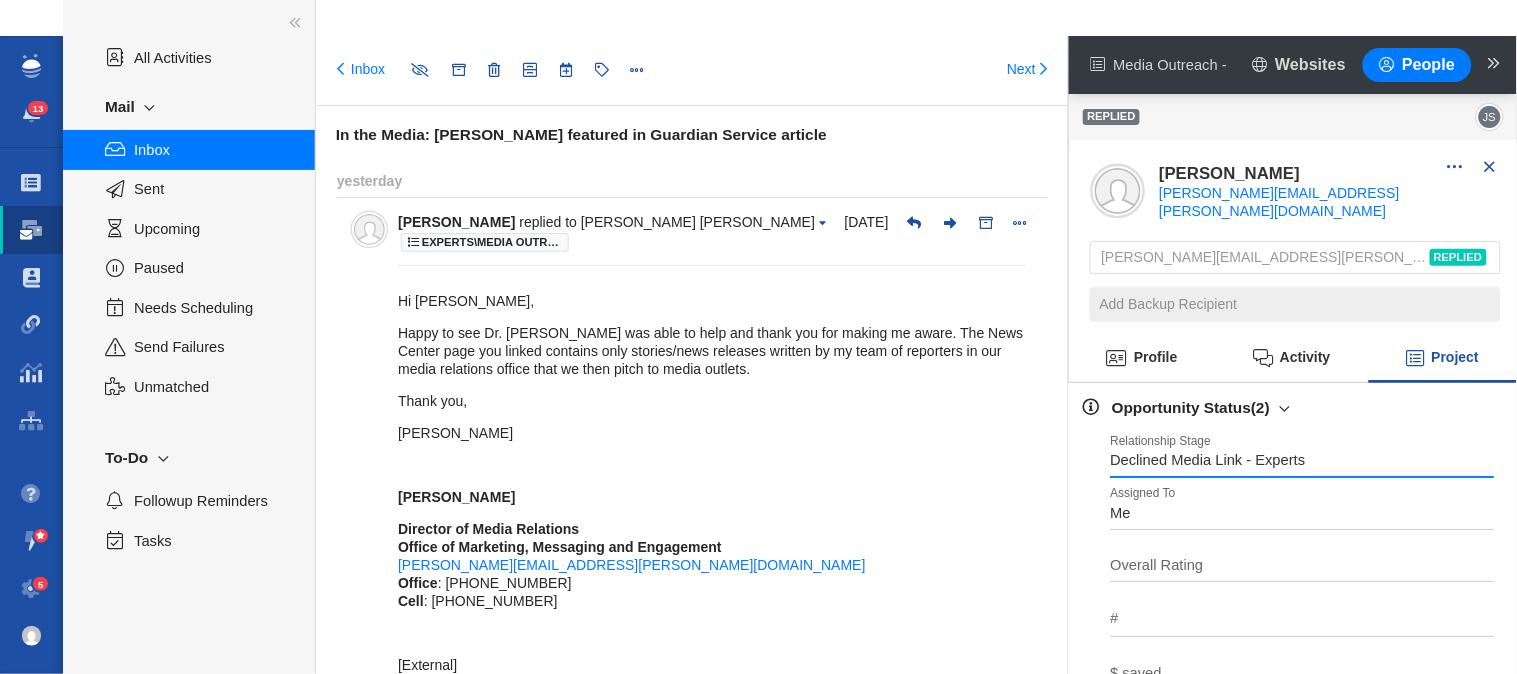 click on "Hi [PERSON_NAME],
Happy to see Dr. [PERSON_NAME] was able to help and thank you for making me aware. The News Center page you linked contains only stories/news releases written by my team of reporters in our media relations office that we then pitch to media outlets.
Thank you,
[PERSON_NAME]
[PERSON_NAME]
Director of Media Relations   Office of Marketing, Messaging and Engagement   [PERSON_NAME][EMAIL_ADDRESS][PERSON_NAME][DOMAIN_NAME]   Office : [PHONE_NUMBER]   Cell : [PHONE_NUMBER]
[External]" at bounding box center (712, 483) 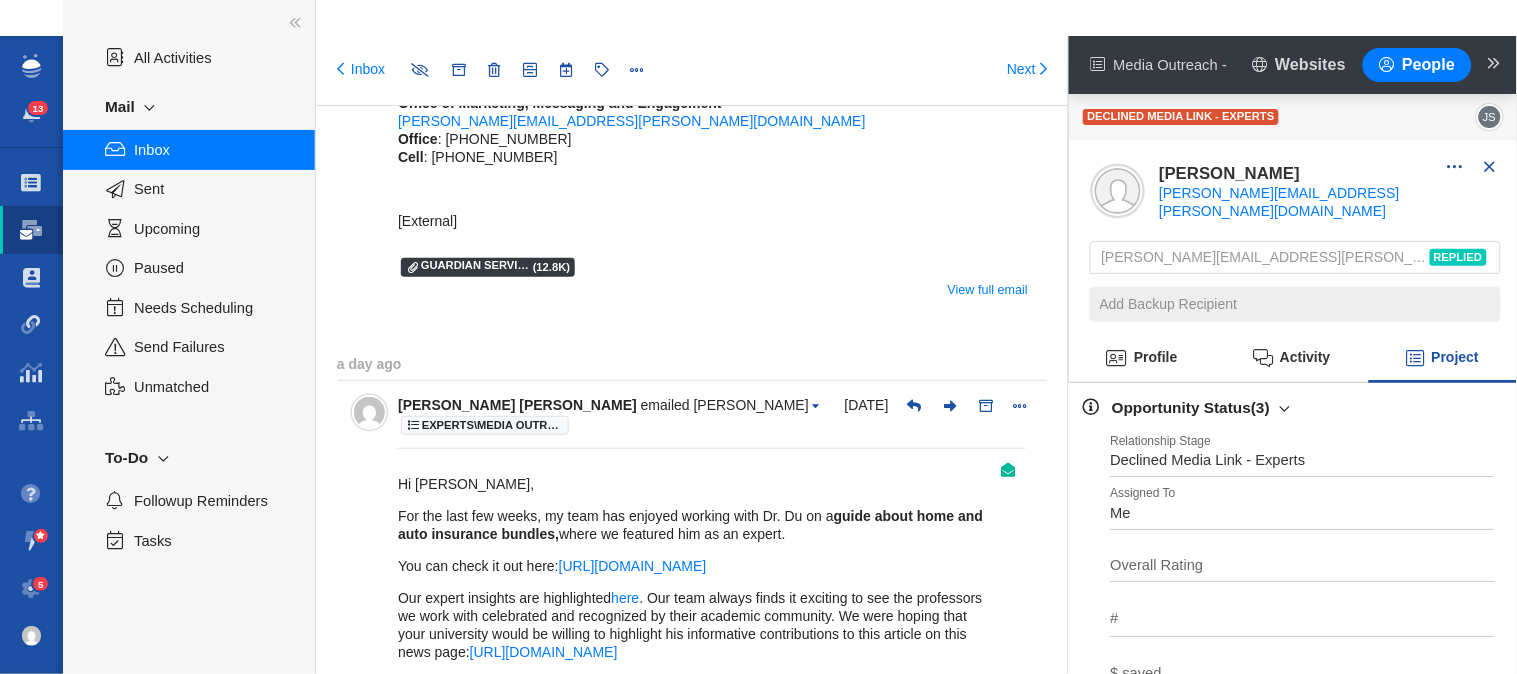 scroll, scrollTop: 0, scrollLeft: 0, axis: both 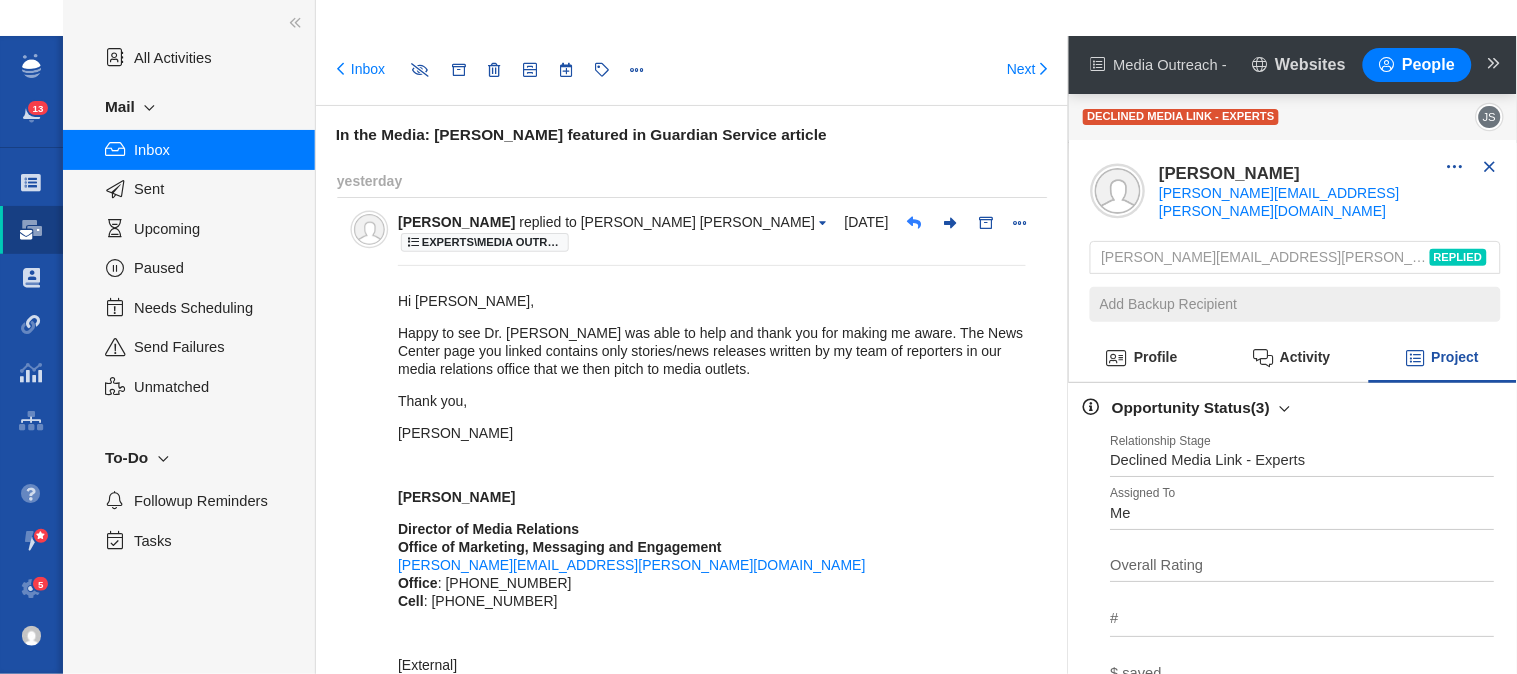 click at bounding box center (914, 223) 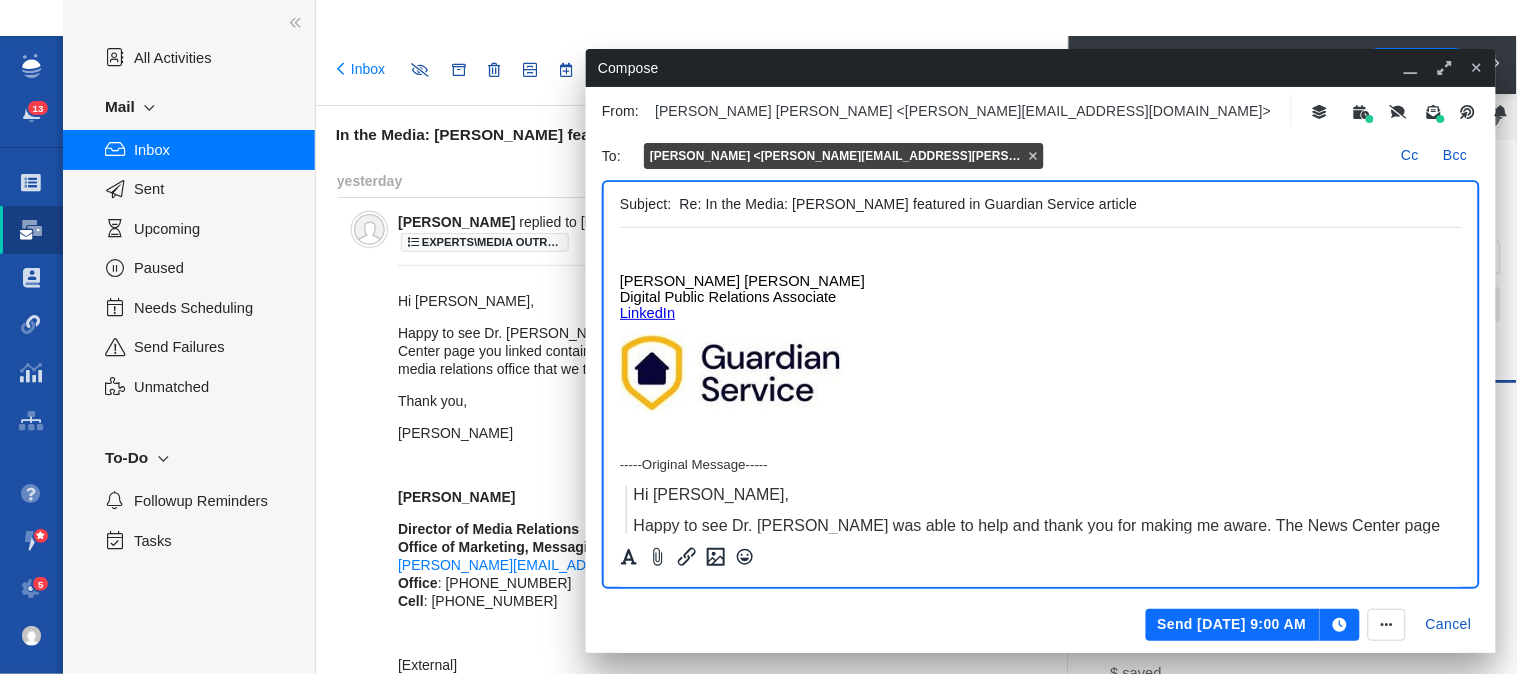 scroll, scrollTop: 0, scrollLeft: 0, axis: both 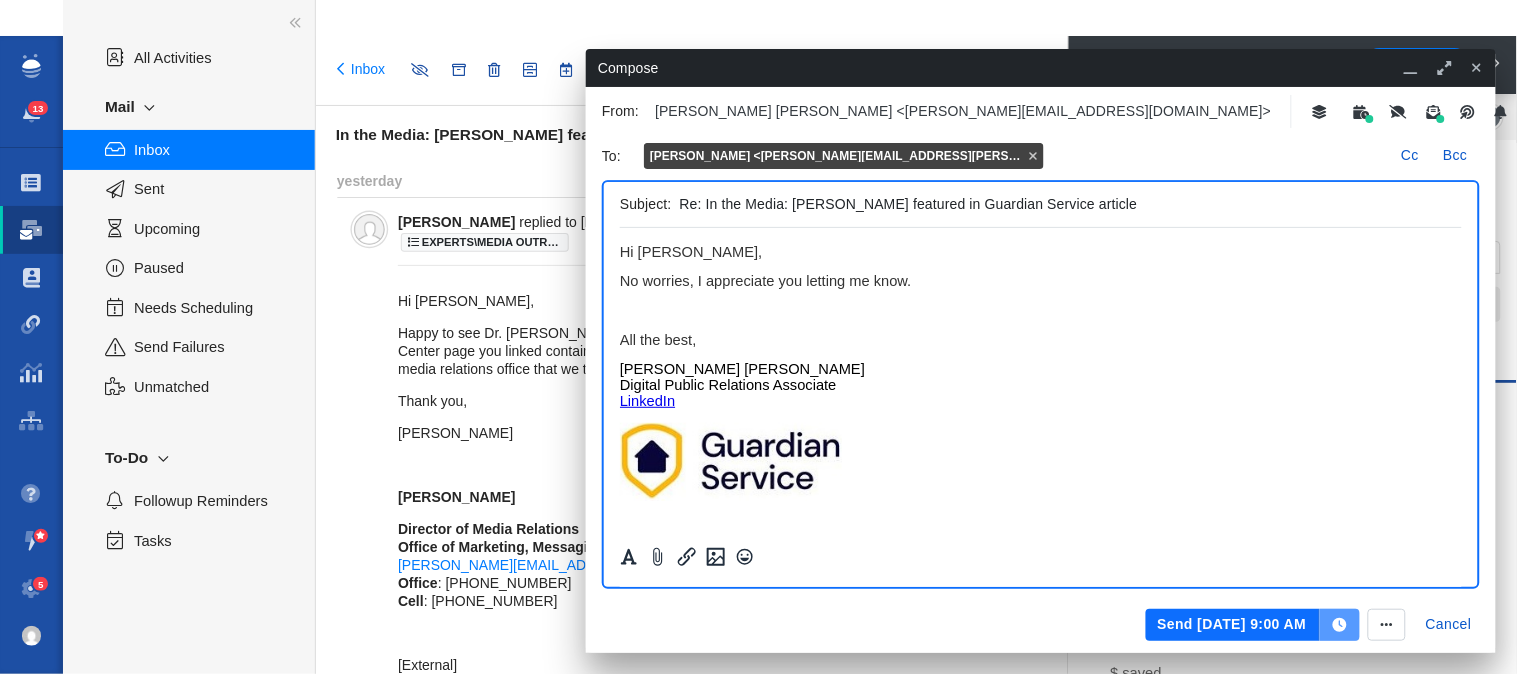 click 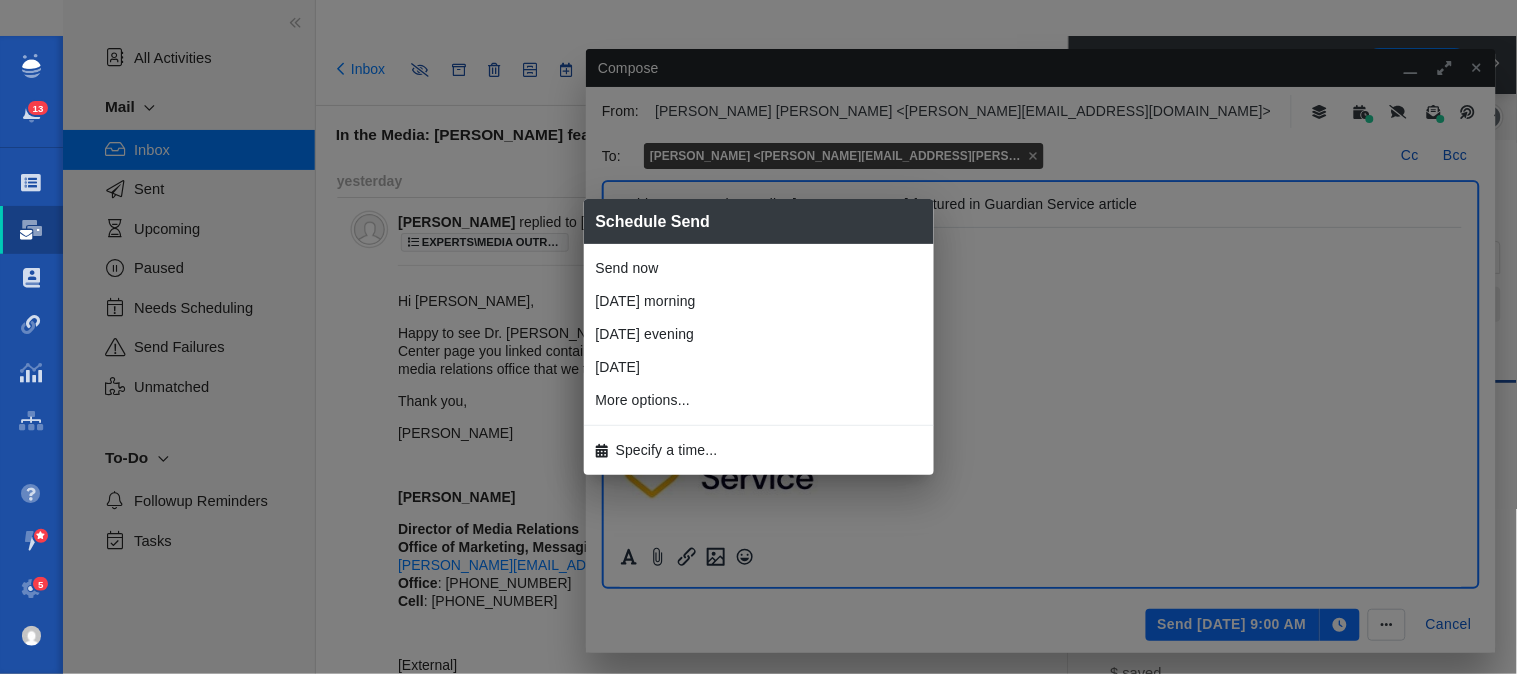 click on "Send now" at bounding box center [759, 268] 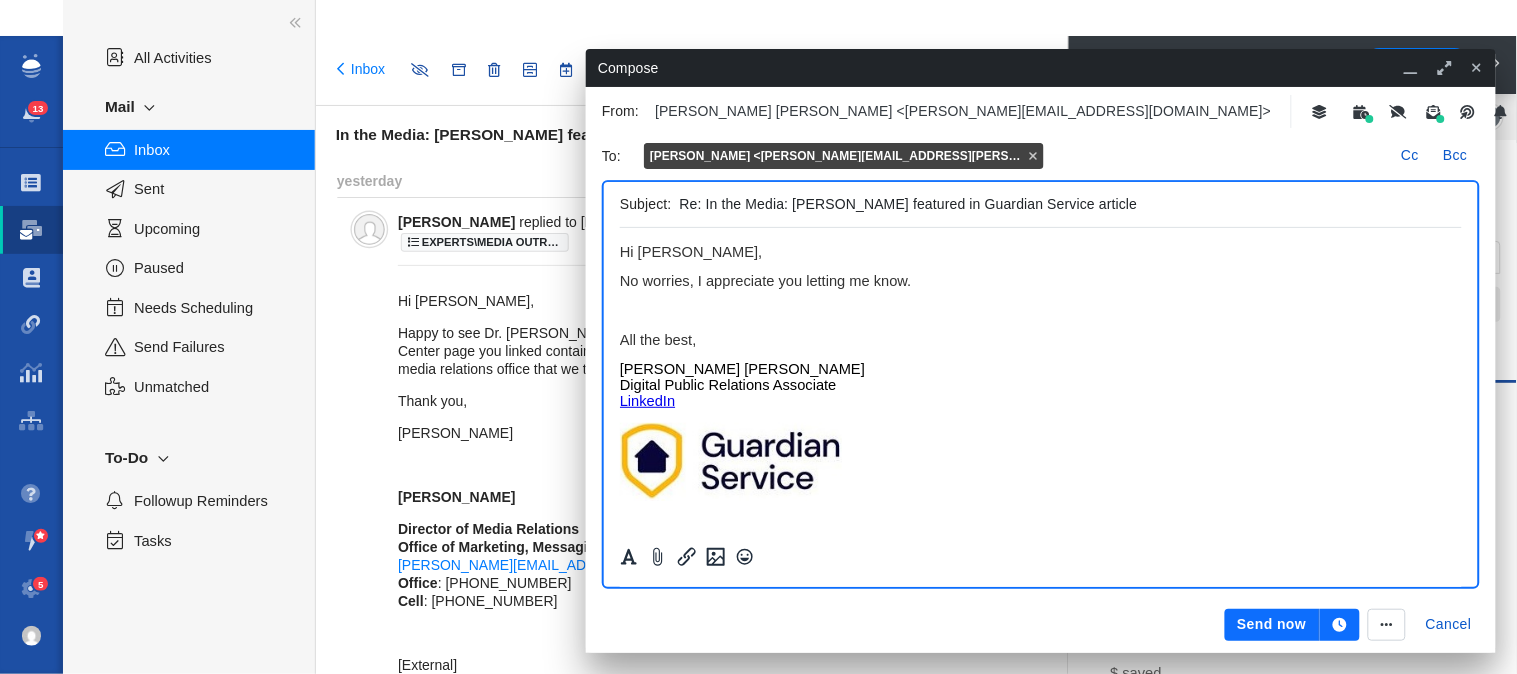 click on "Send now" at bounding box center (1272, 625) 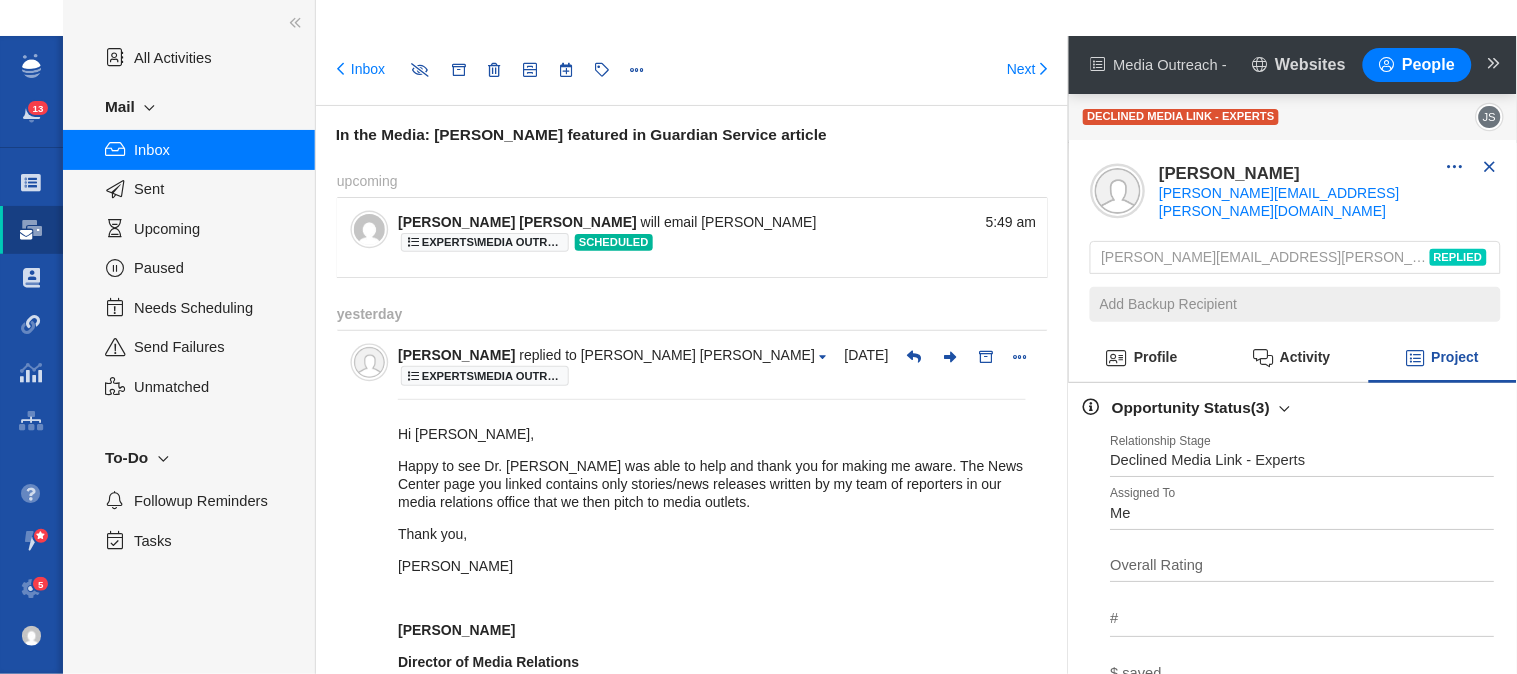 click on "Inbox" at bounding box center [213, 150] 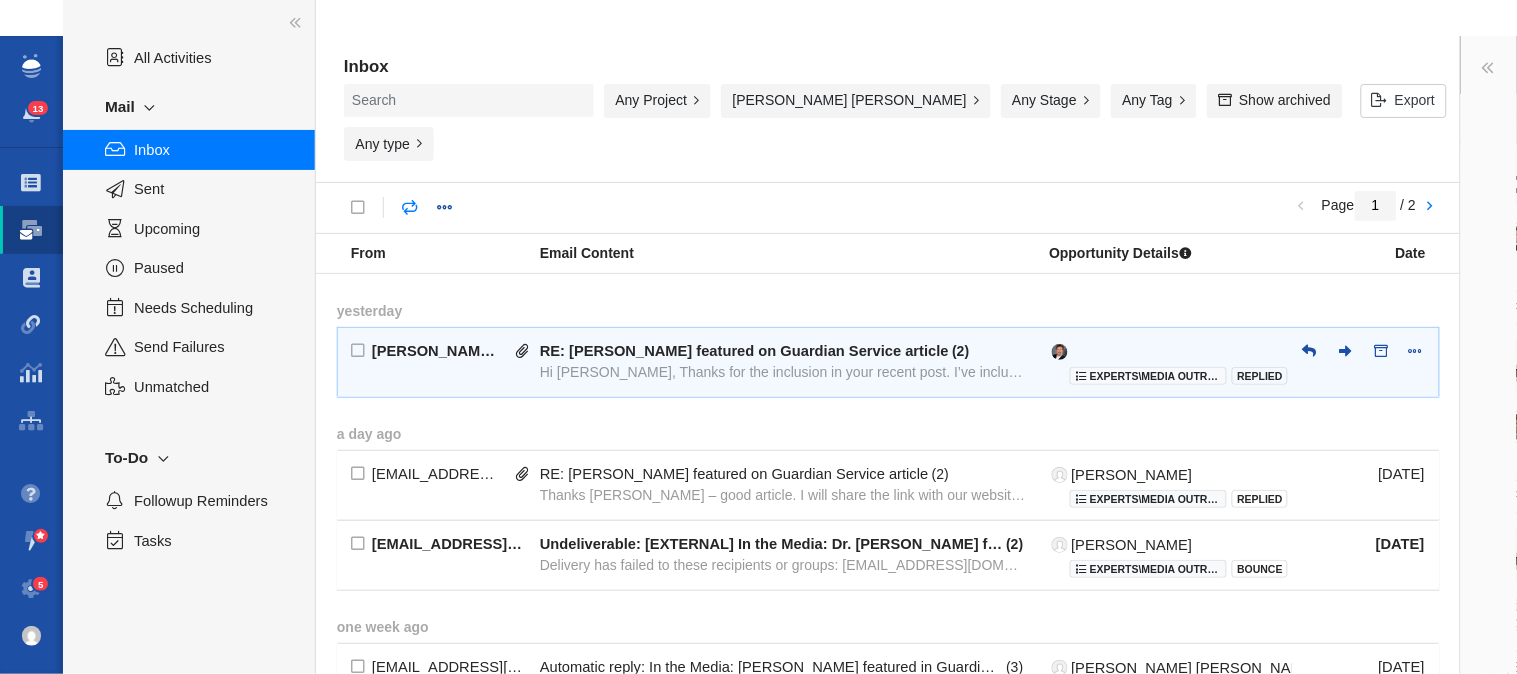 click on "RE: [PERSON_NAME] featured on Guardian Service article ( 2 ) Hi [PERSON_NAME], Thanks for the inclusion in your recent post. I’ve included this on our - in the news page on InsuranceBrokers" at bounding box center (783, 362) 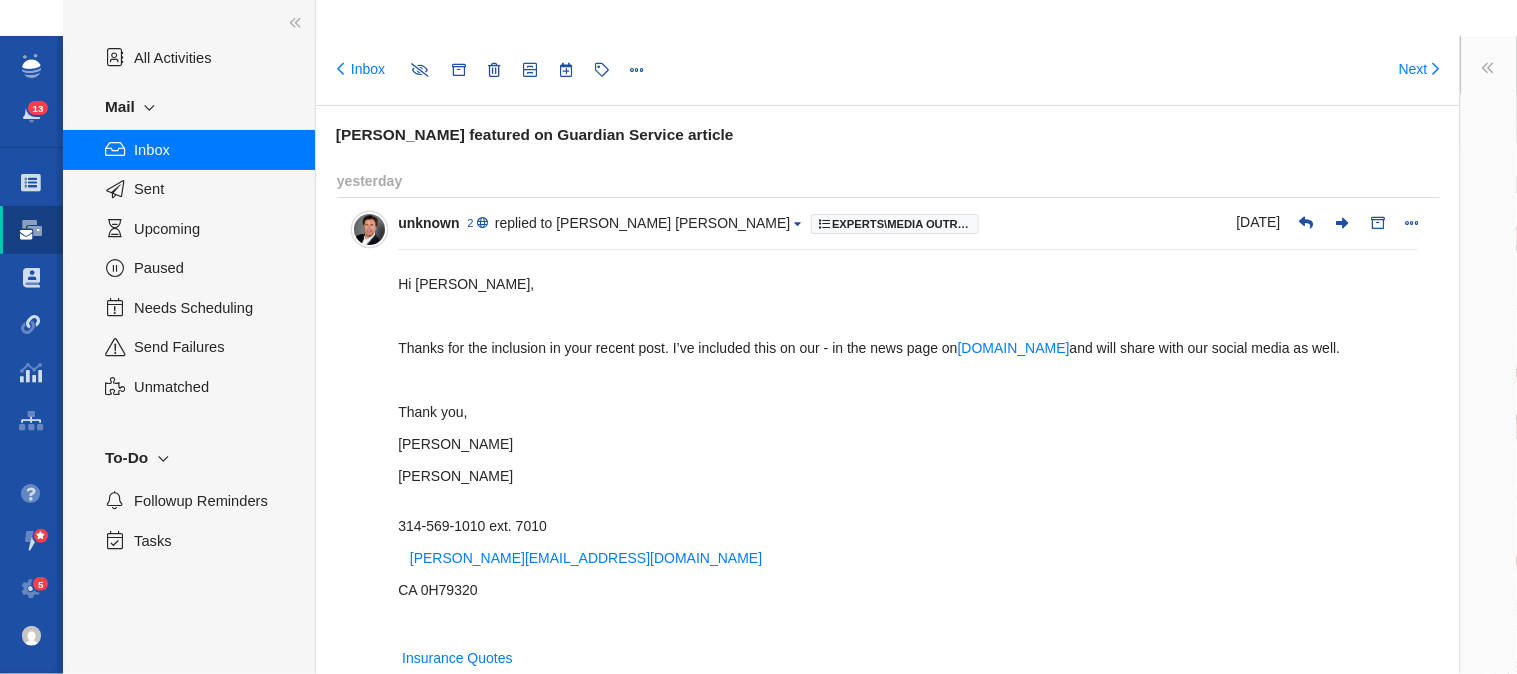 type on "message:1403052872" 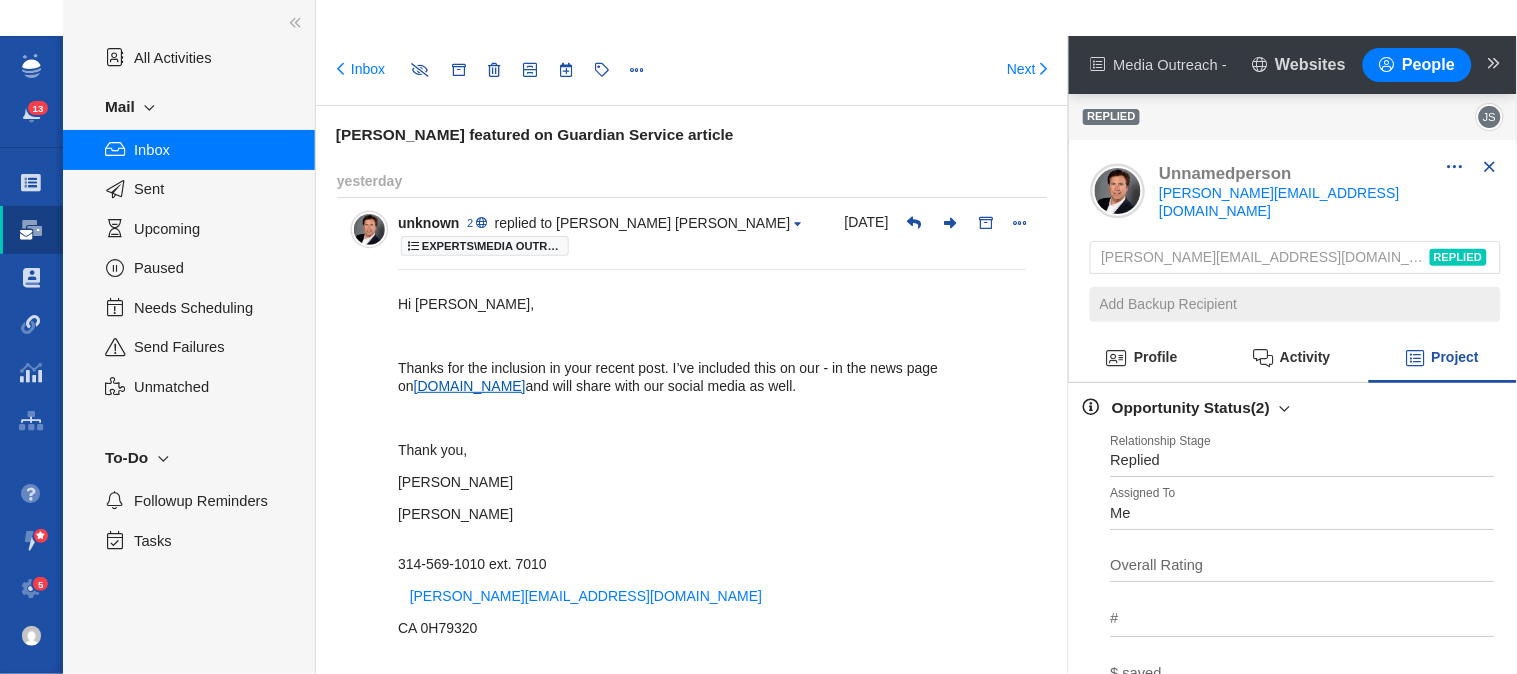click on "[DOMAIN_NAME]" at bounding box center [470, 386] 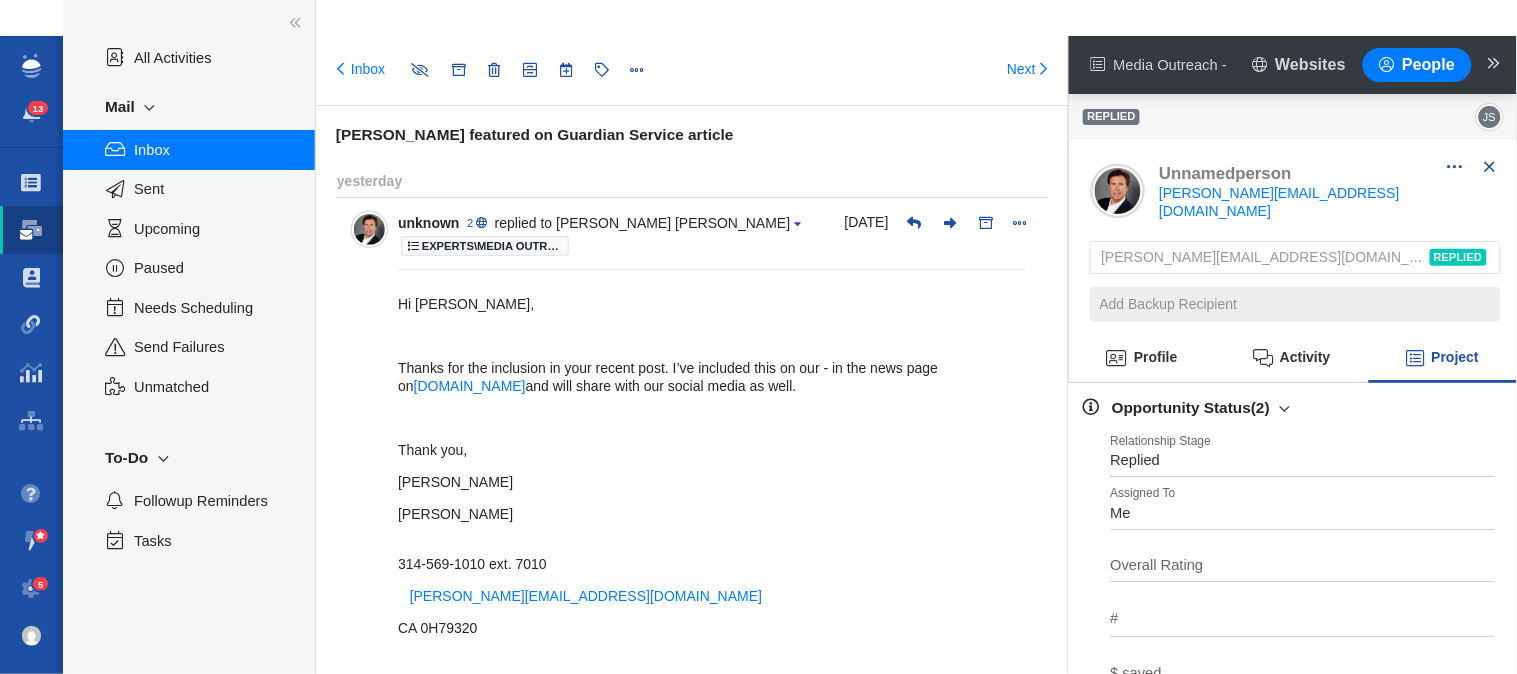click on "[PERSON_NAME]" at bounding box center [712, 523] 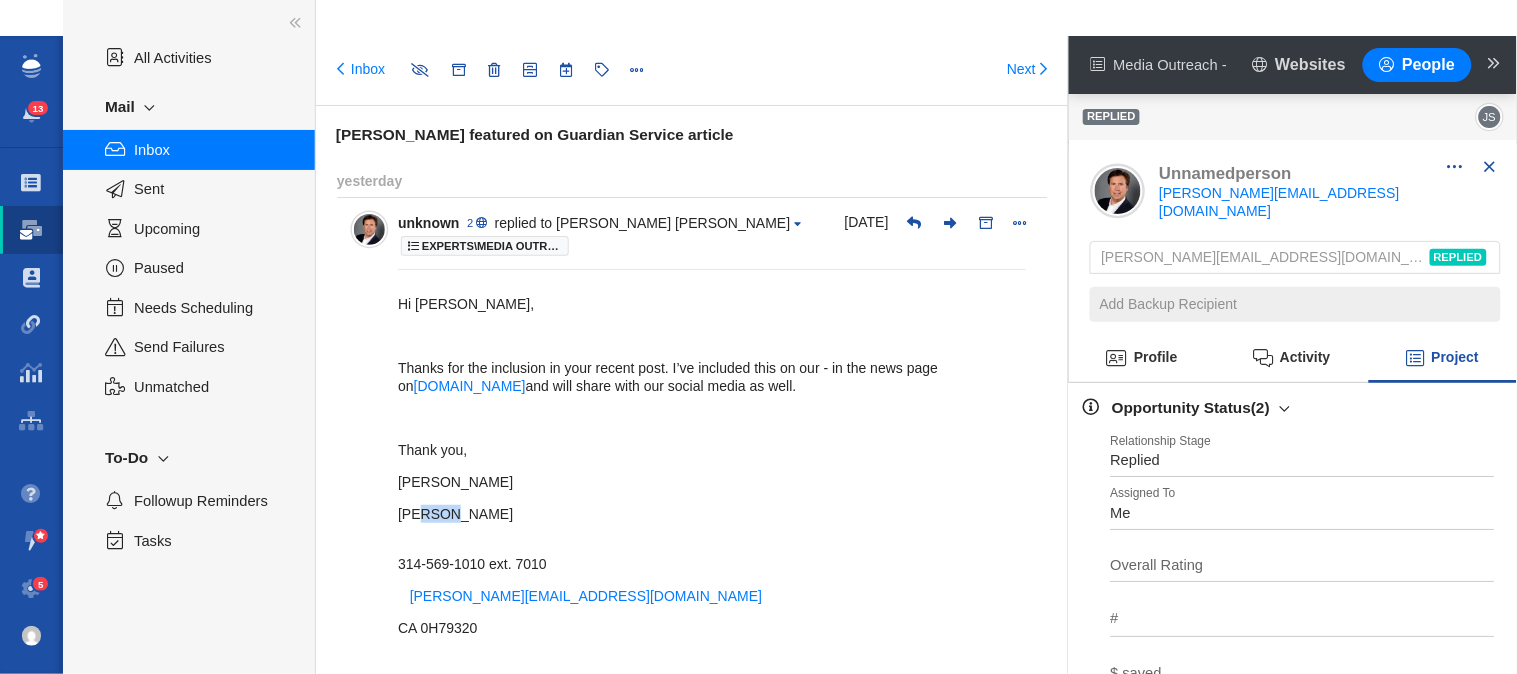 drag, startPoint x: 421, startPoint y: 496, endPoint x: 1145, endPoint y: 300, distance: 750.06134 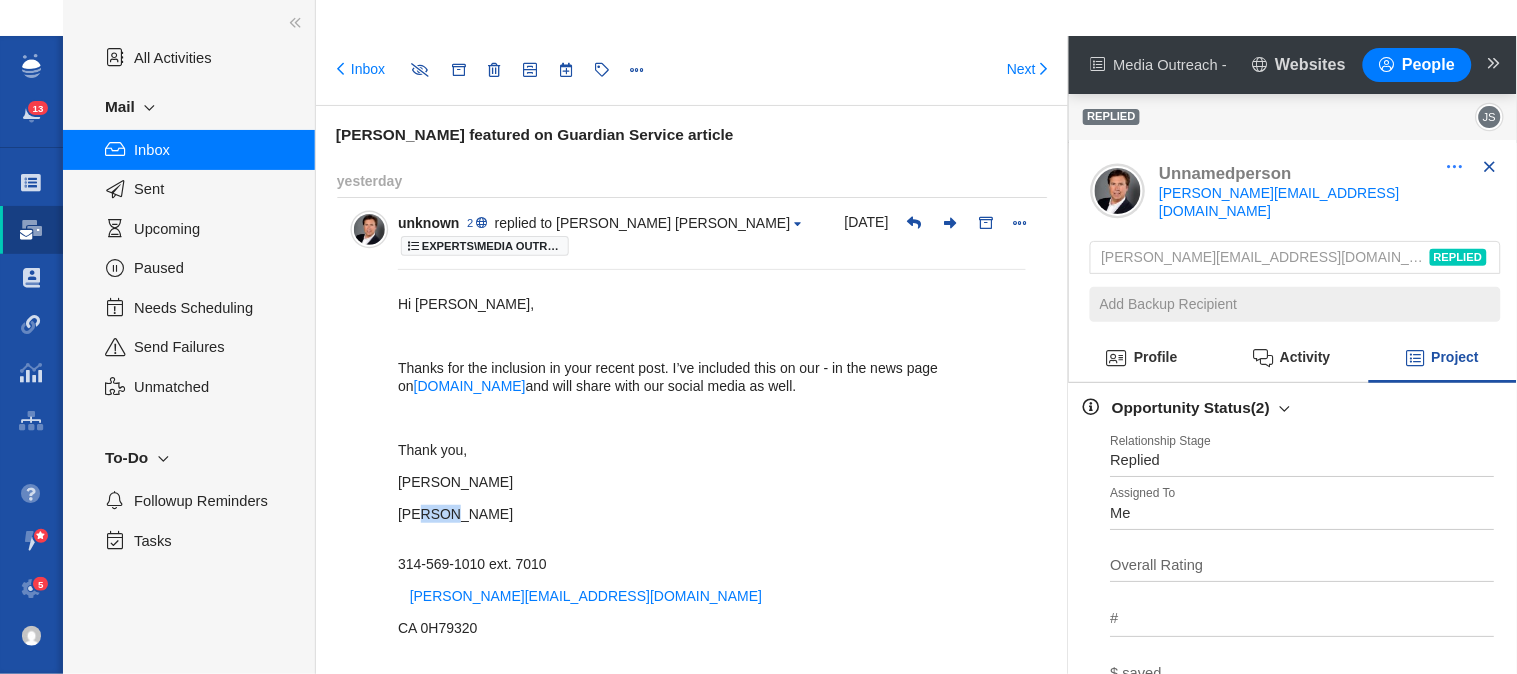 click at bounding box center [1455, 167] 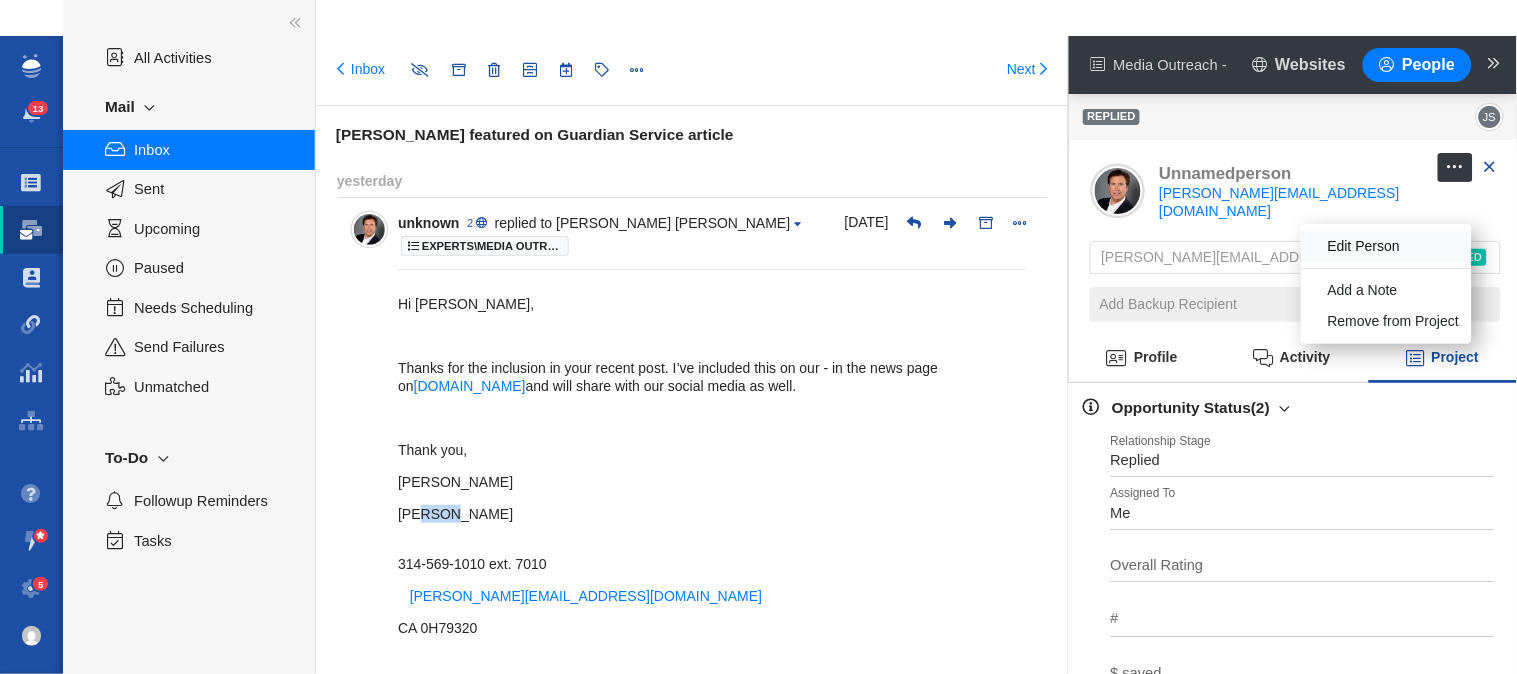 click on "Edit Person" at bounding box center [1386, 246] 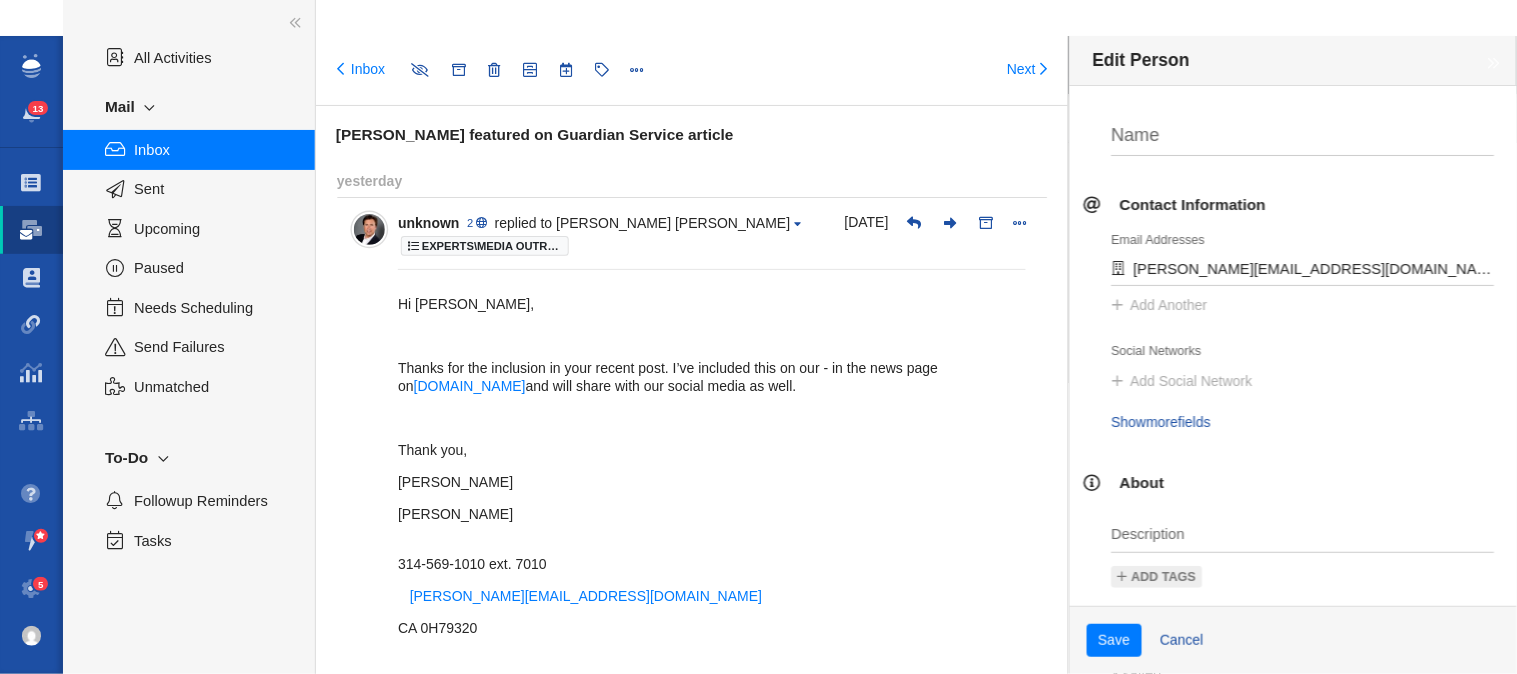 scroll, scrollTop: 0, scrollLeft: 0, axis: both 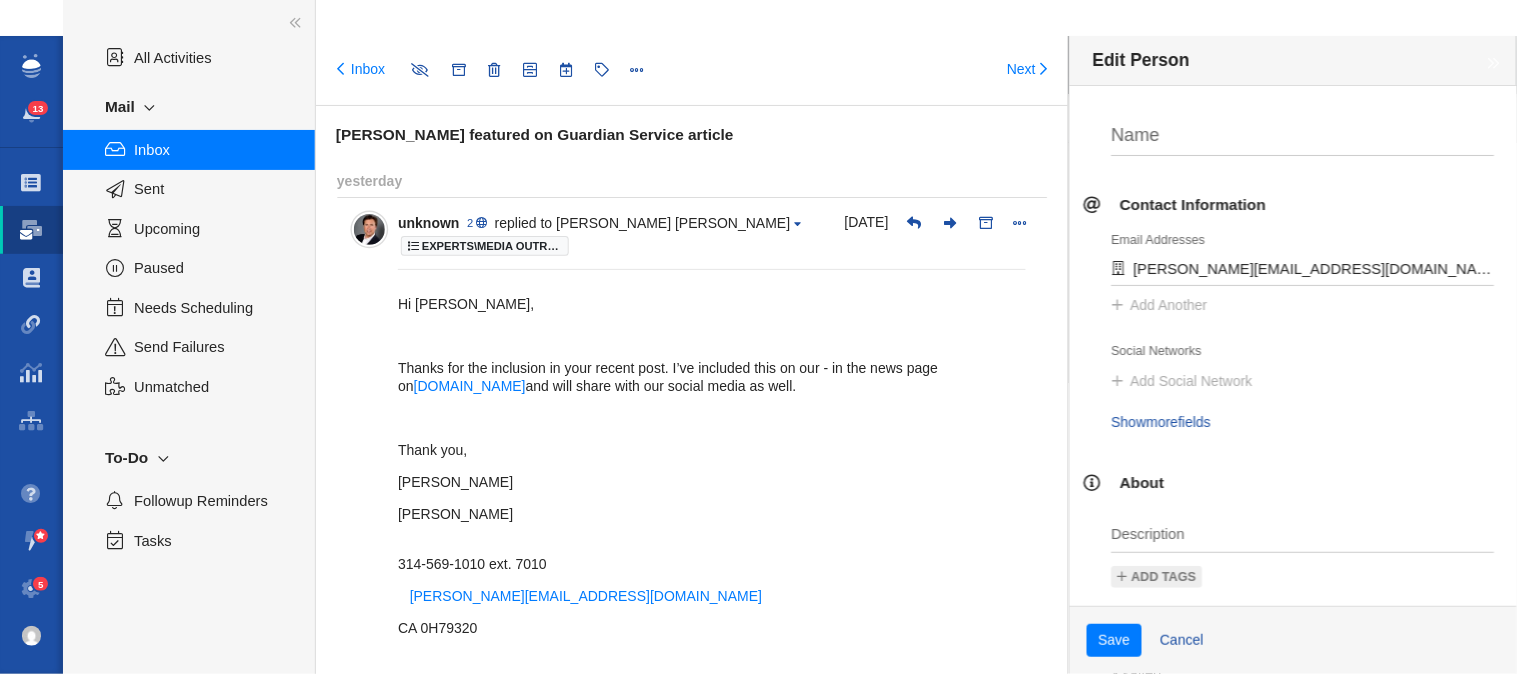 click on "Name" at bounding box center [1303, 129] 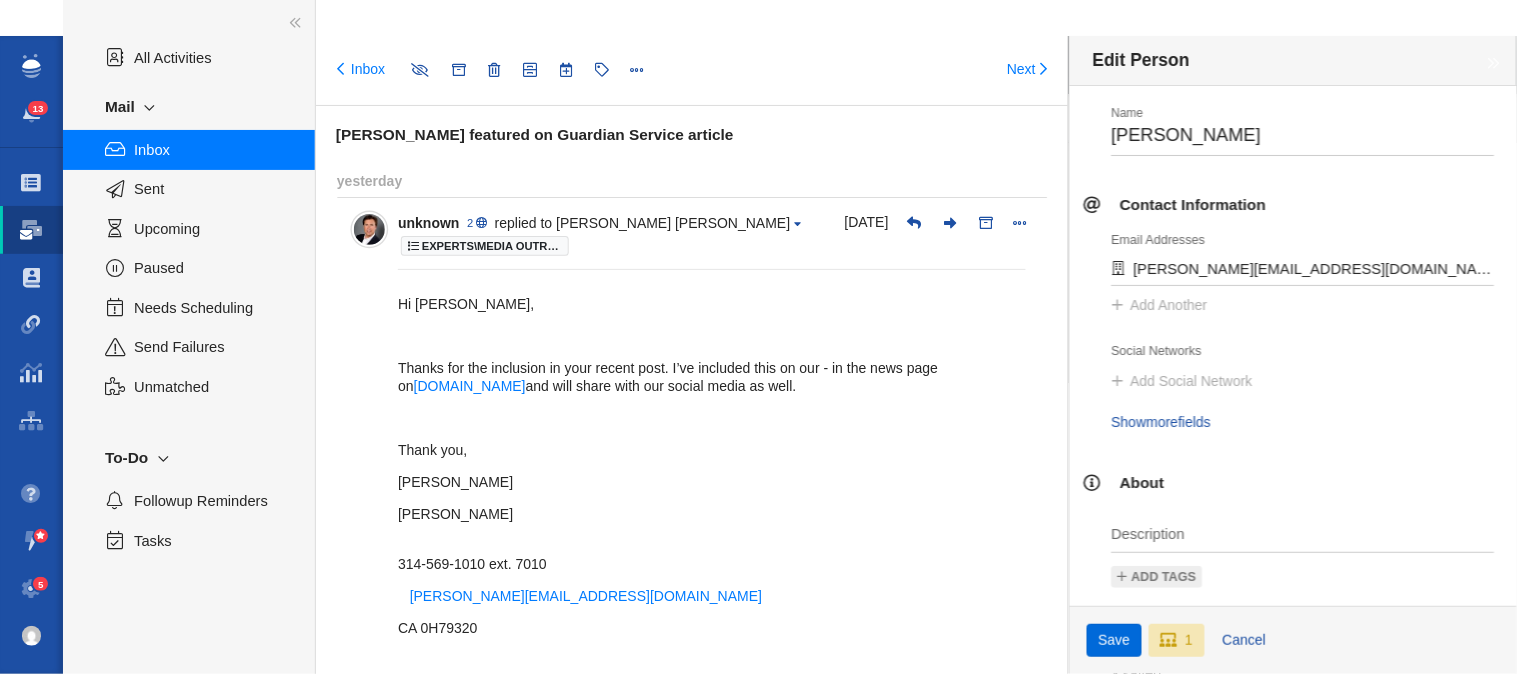type on "[PERSON_NAME]" 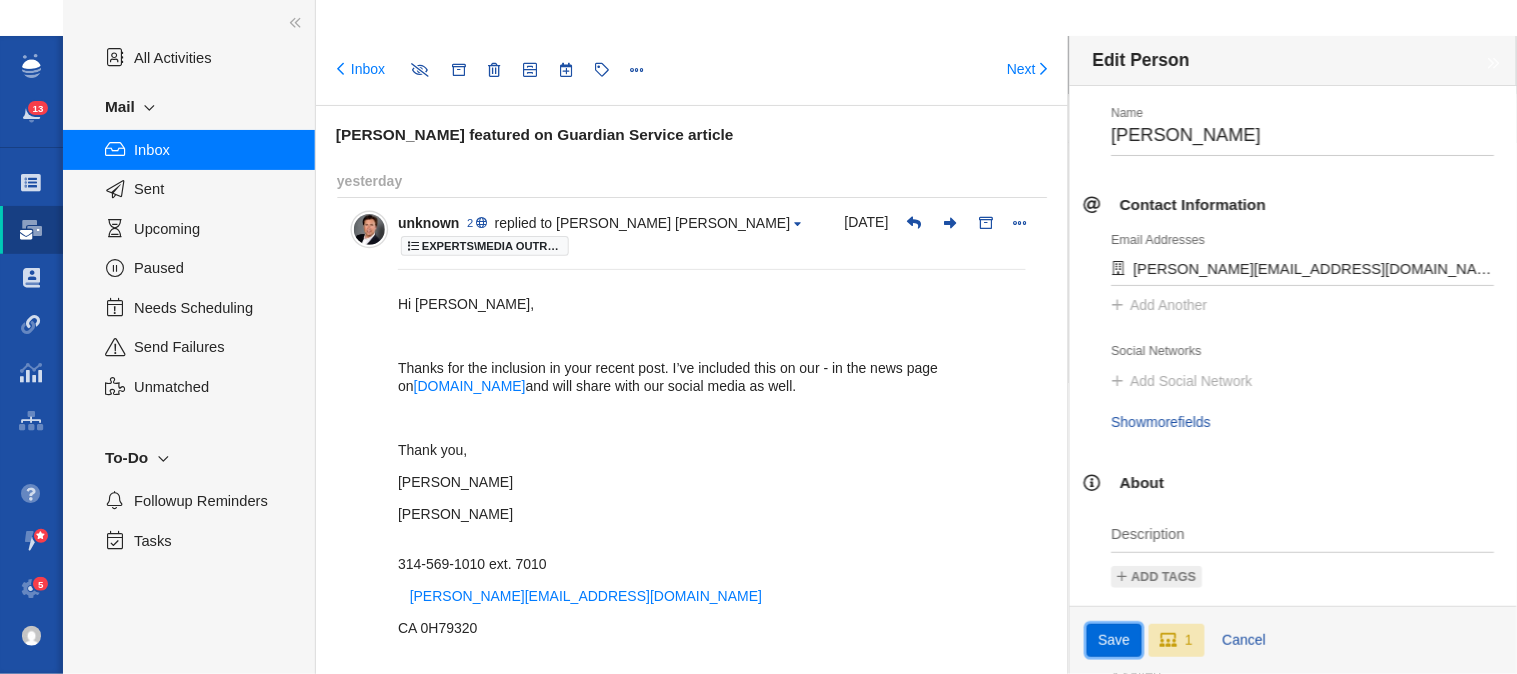 click on "Save" at bounding box center [1114, 641] 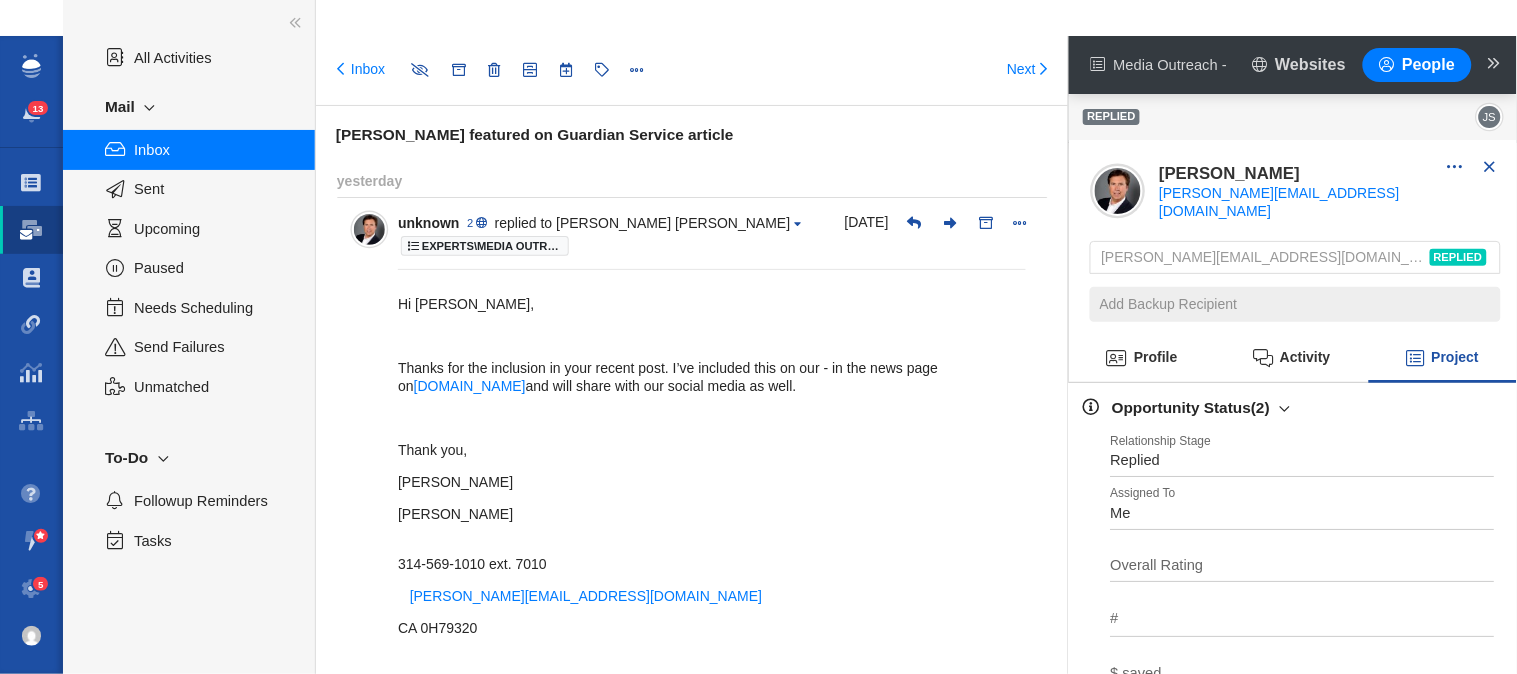 click on "Replied" at bounding box center [1136, 460] 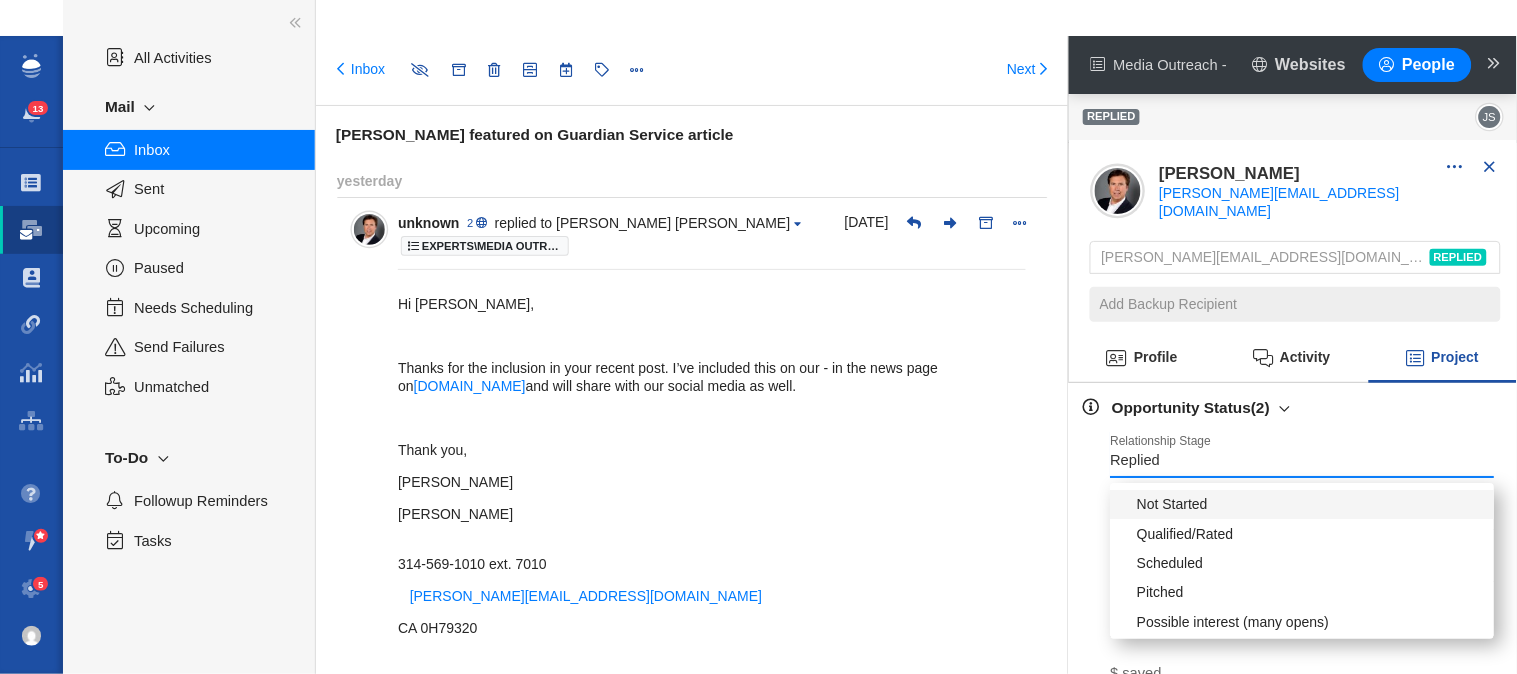 type on "w" 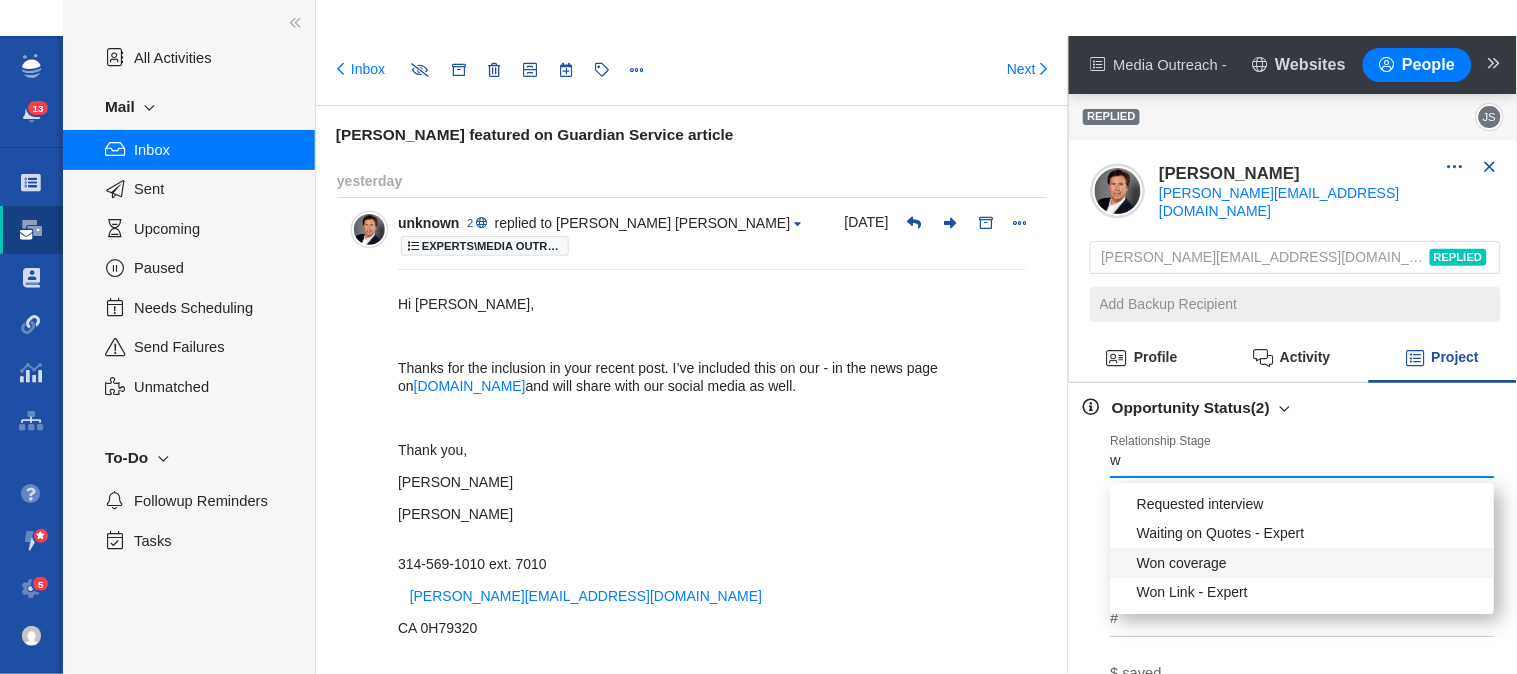 click on "Won Link - Expert" at bounding box center (1303, 592) 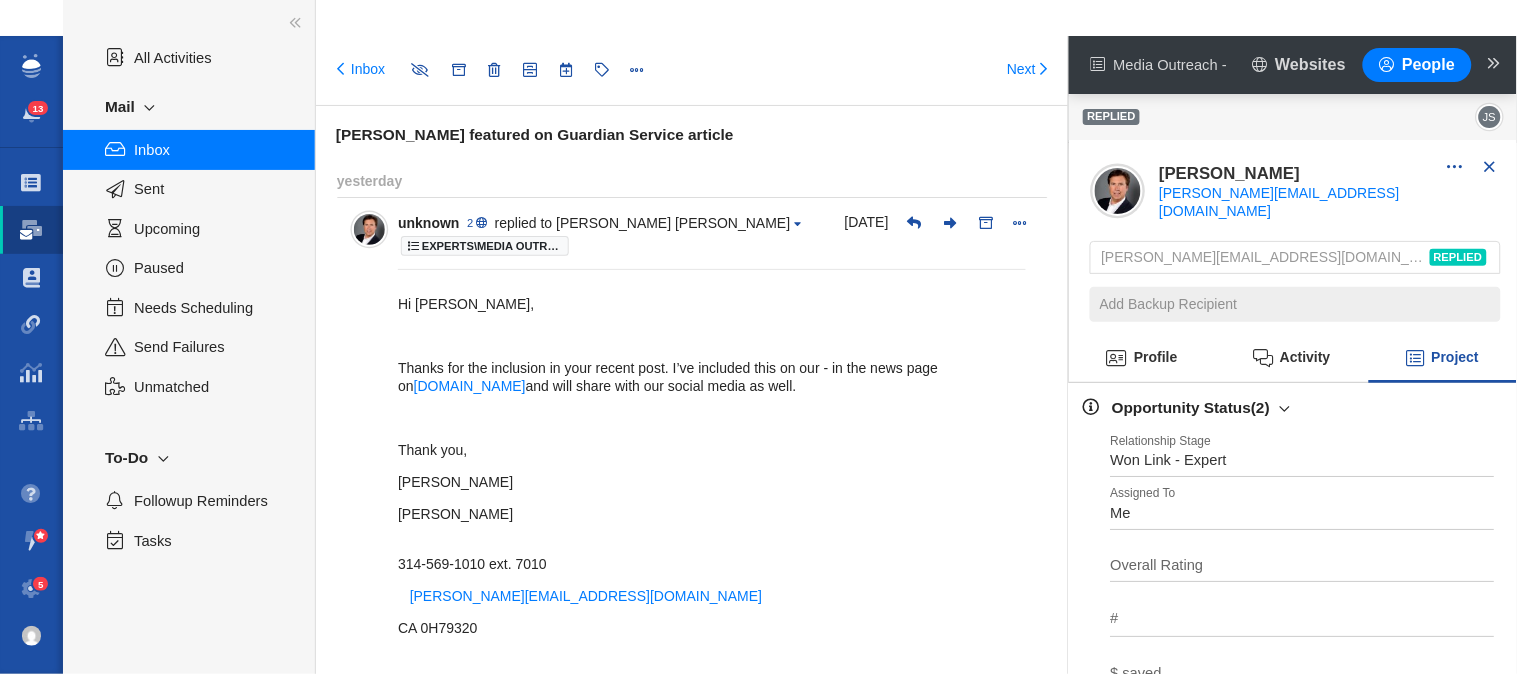 click at bounding box center [712, 418] 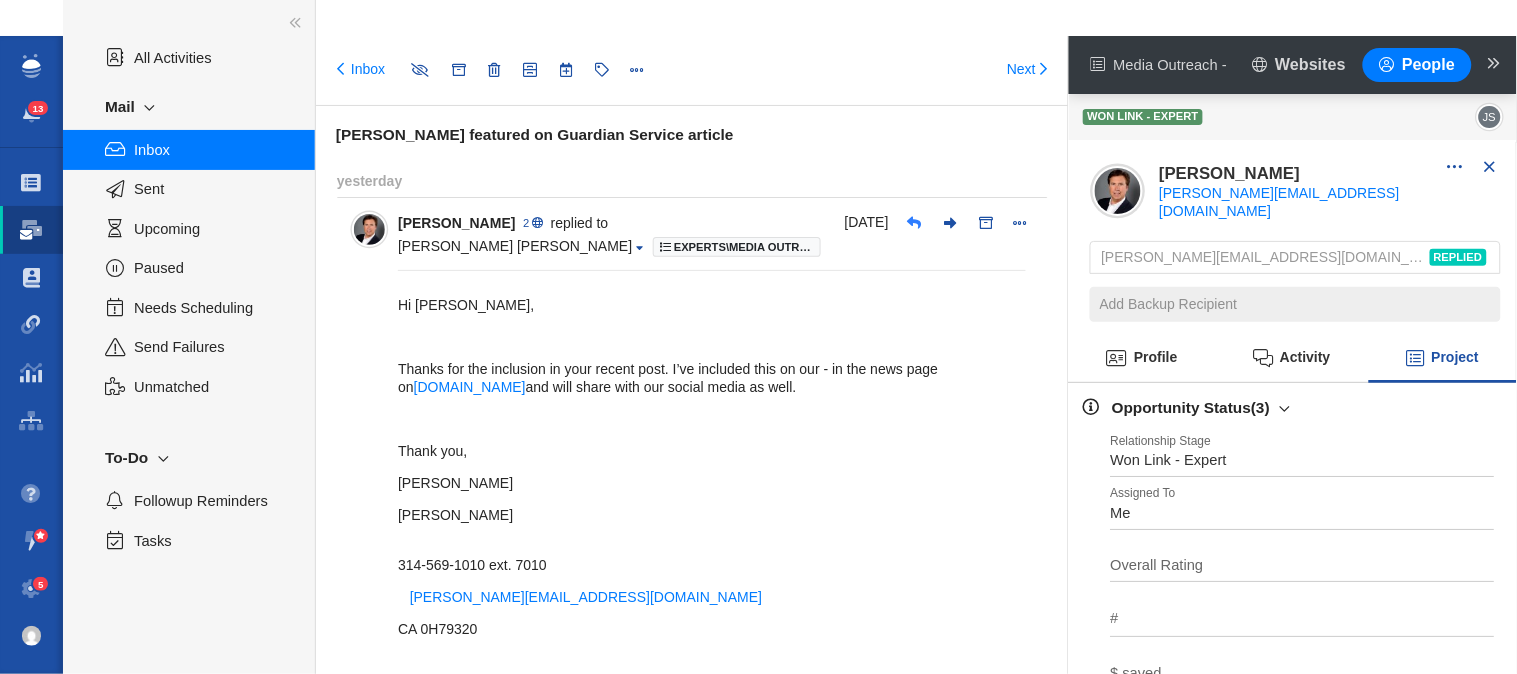 click at bounding box center [914, 223] 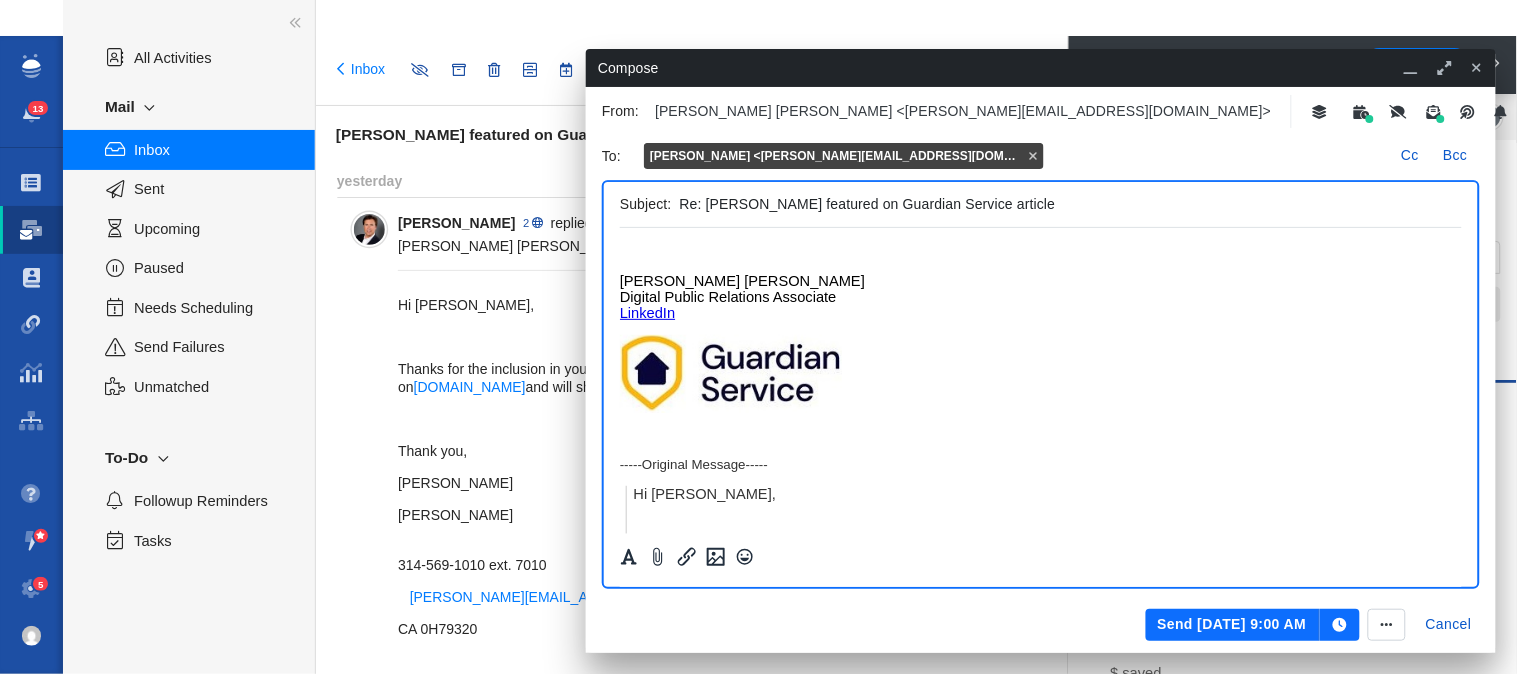 scroll, scrollTop: 0, scrollLeft: 0, axis: both 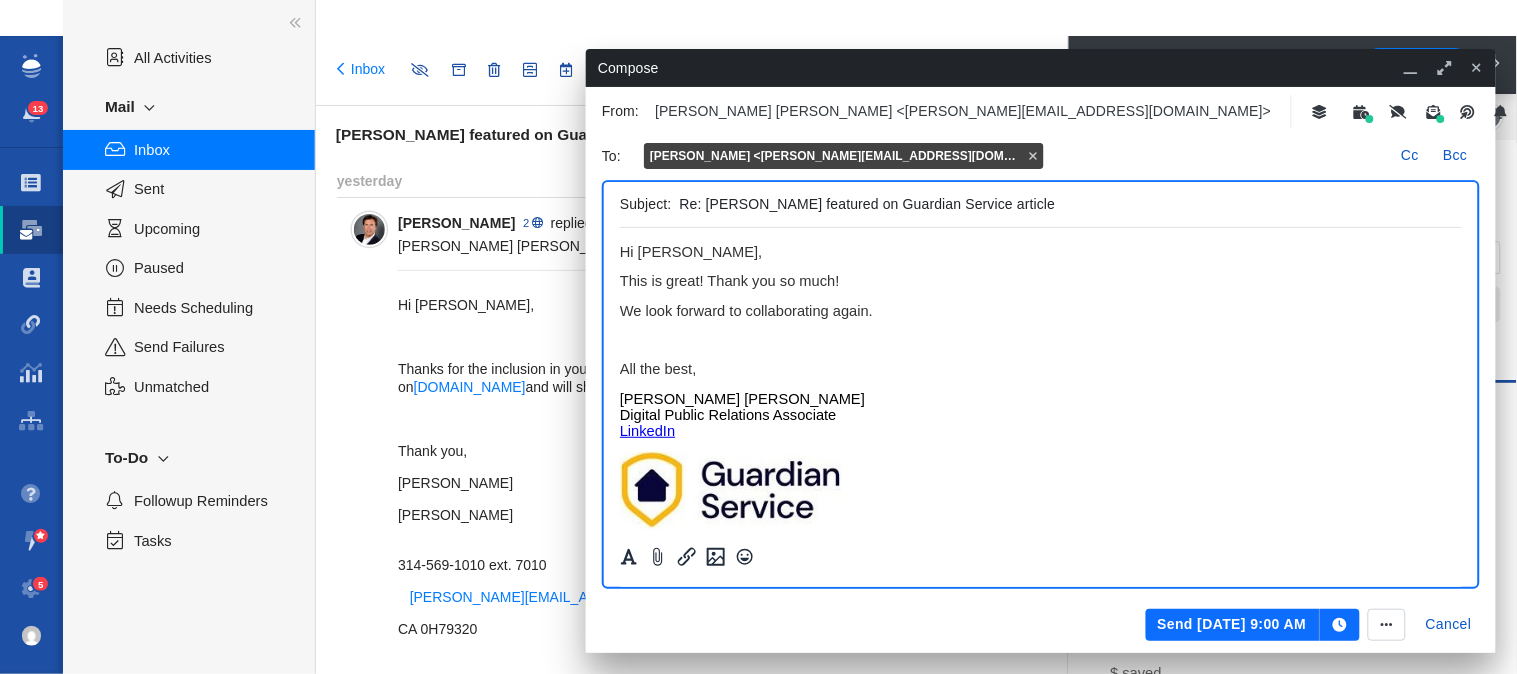click on "This is great! Thank you so much!" at bounding box center (1040, 281) 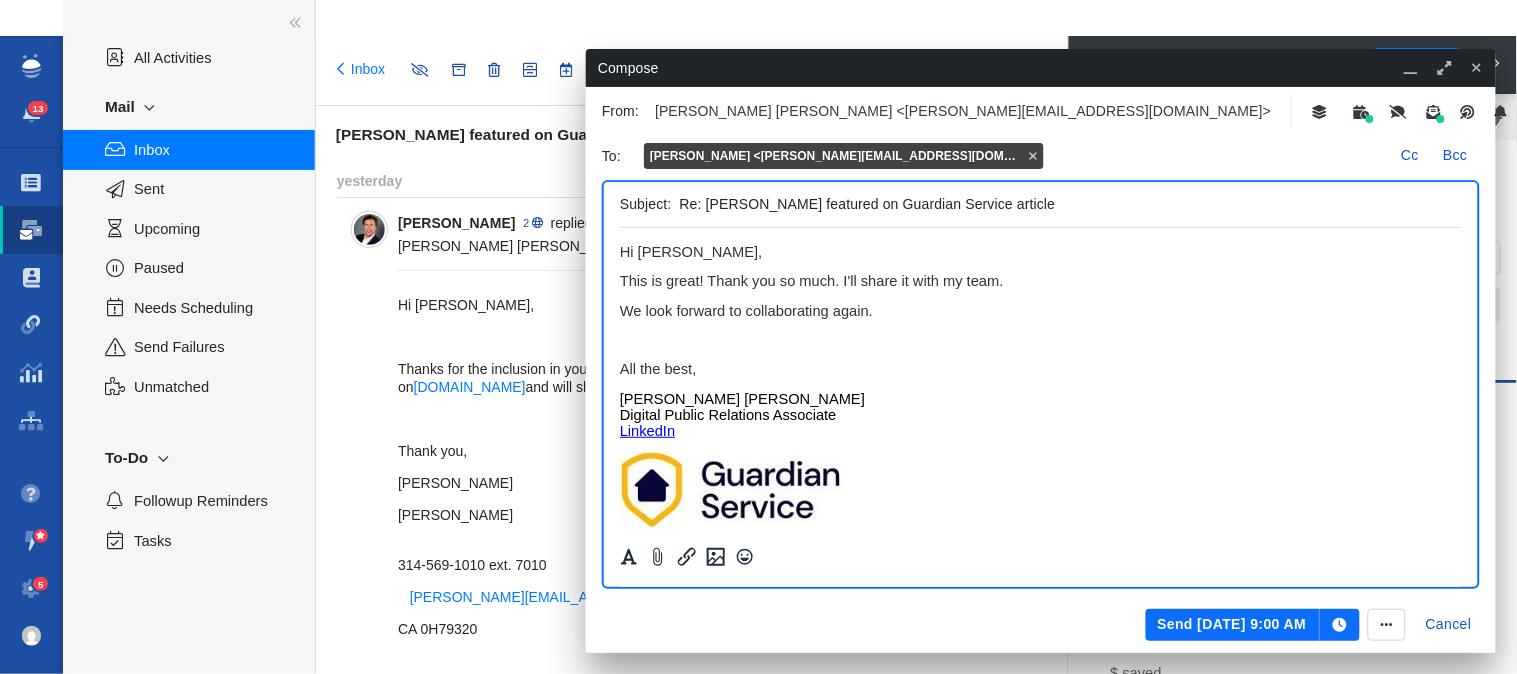 click on "This is great! Thank you so much. I'll share it with my team." at bounding box center (811, 281) 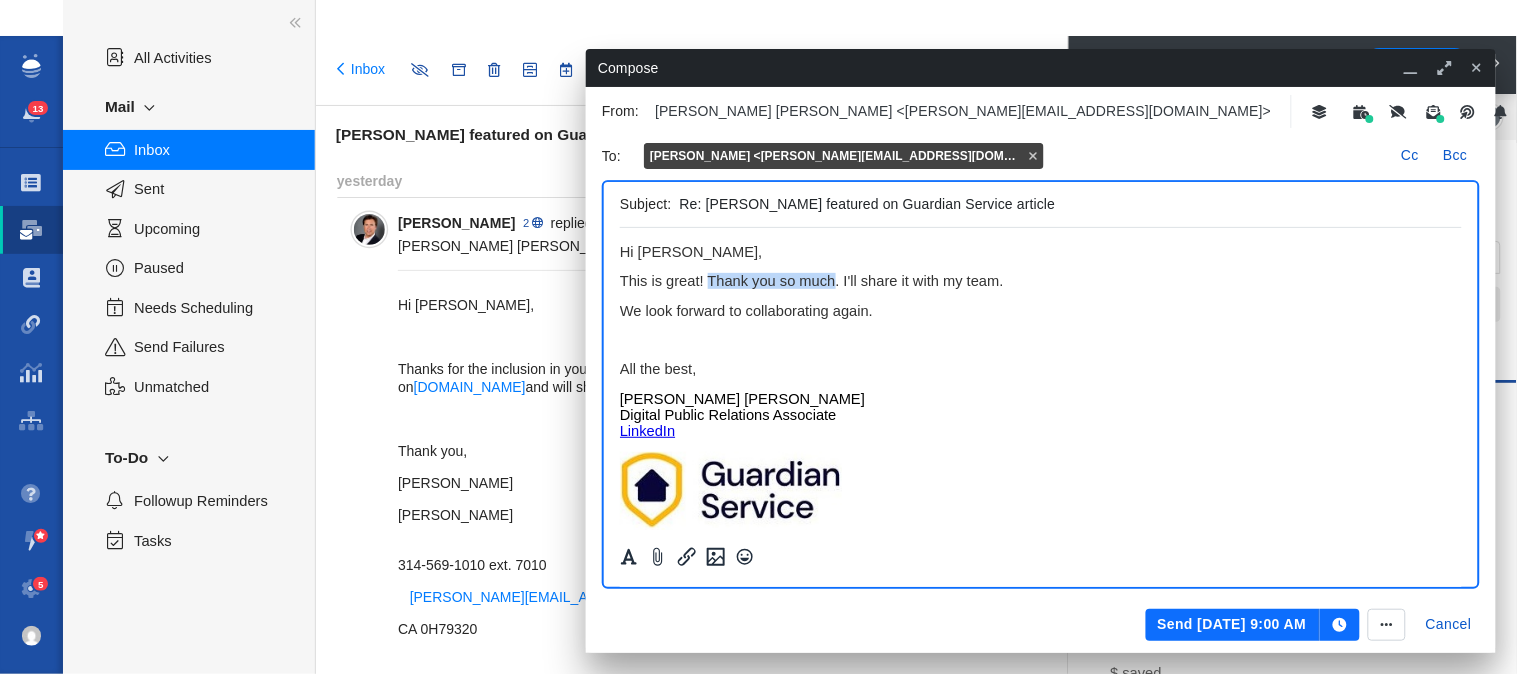 drag, startPoint x: 724, startPoint y: 284, endPoint x: 807, endPoint y: 276, distance: 83.38465 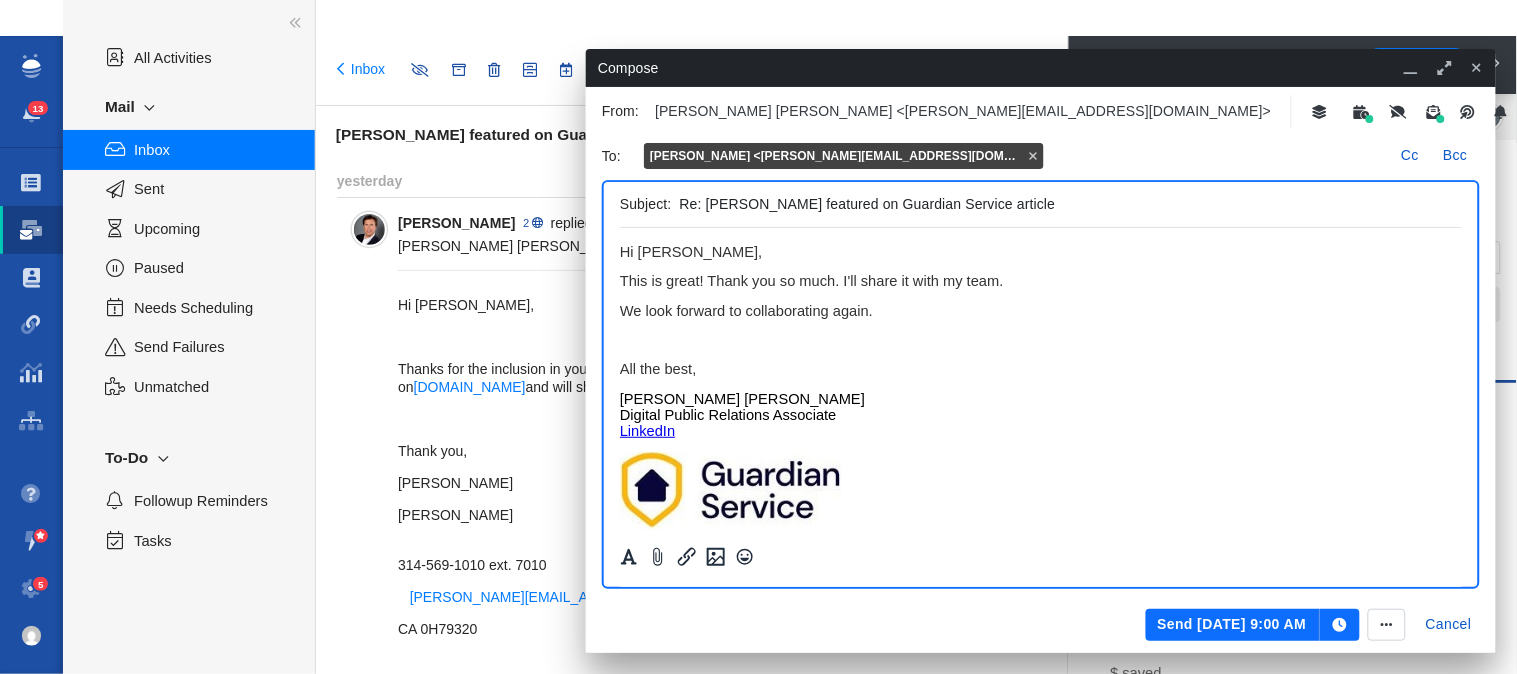 click on "We look forward to collaborating again." at bounding box center [745, 311] 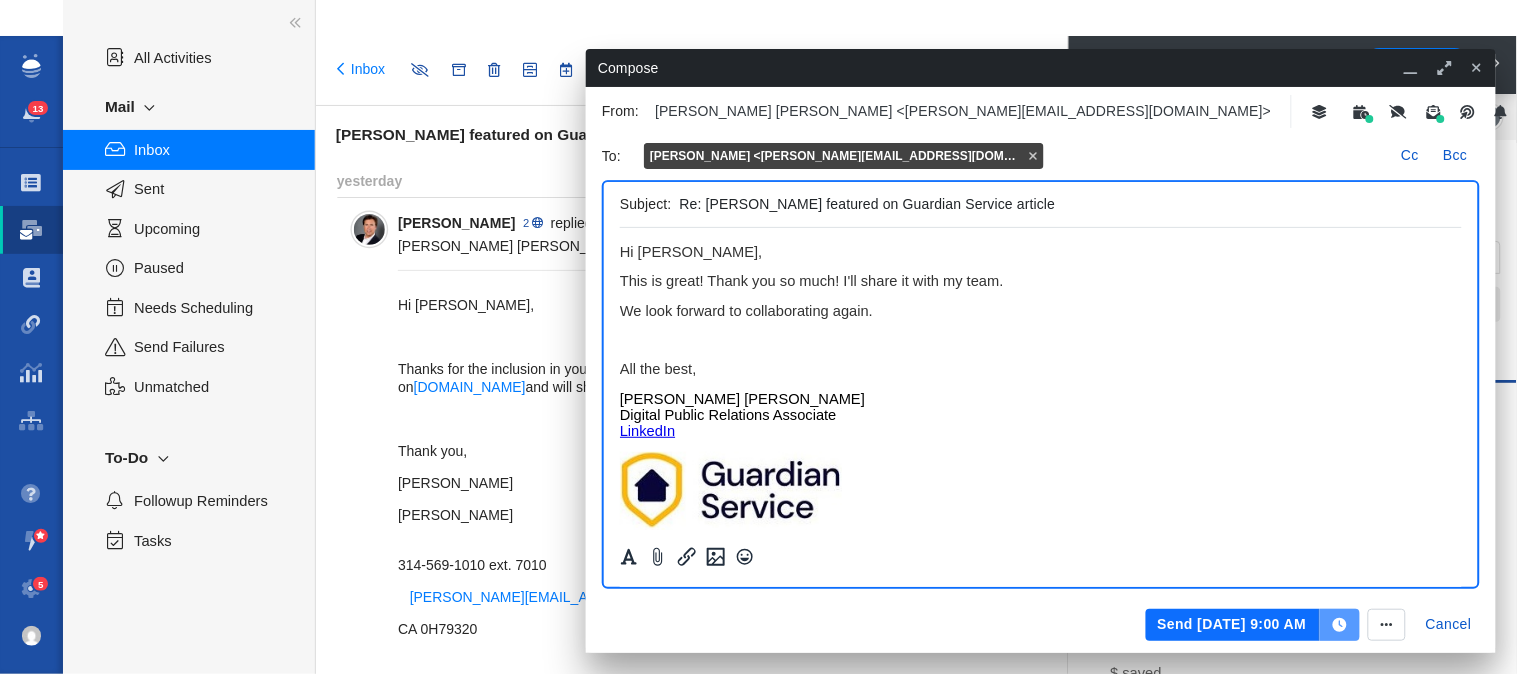 click 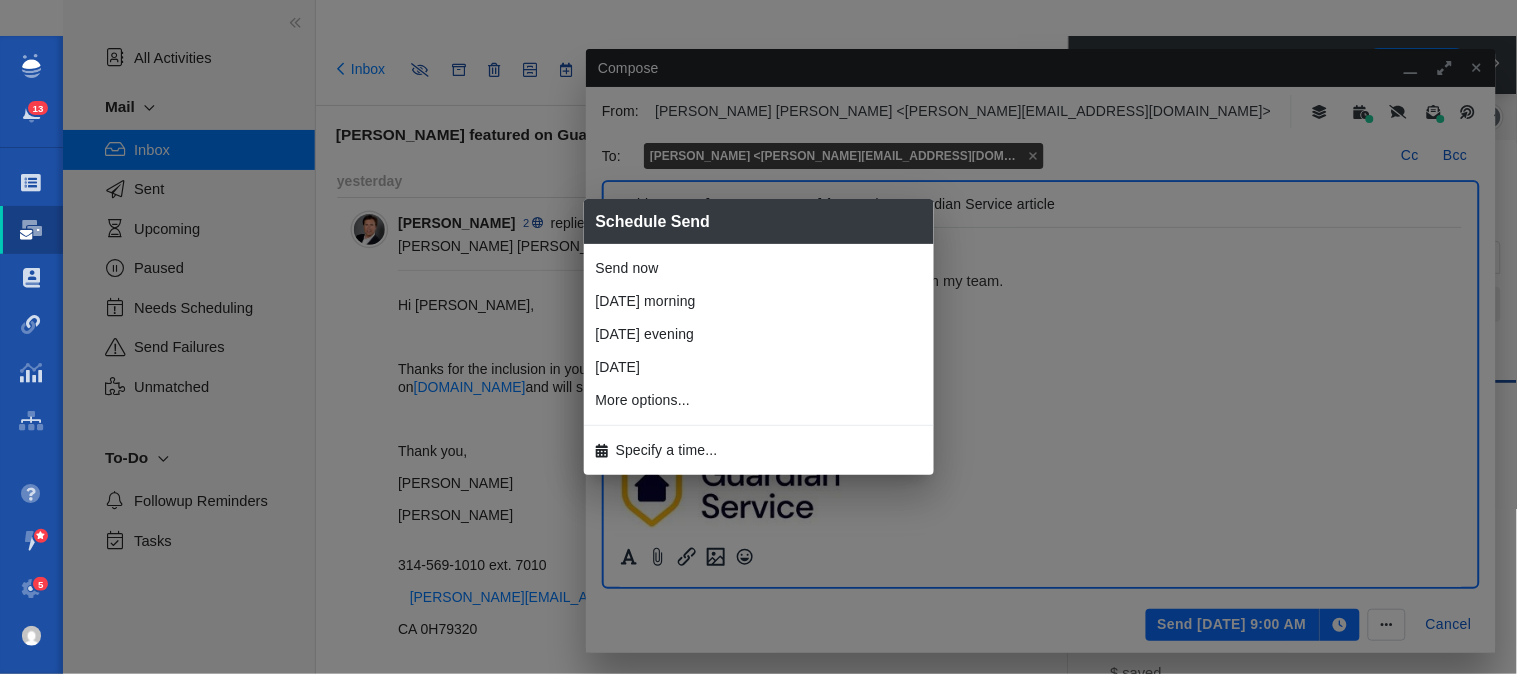click on "Send now" at bounding box center (759, 268) 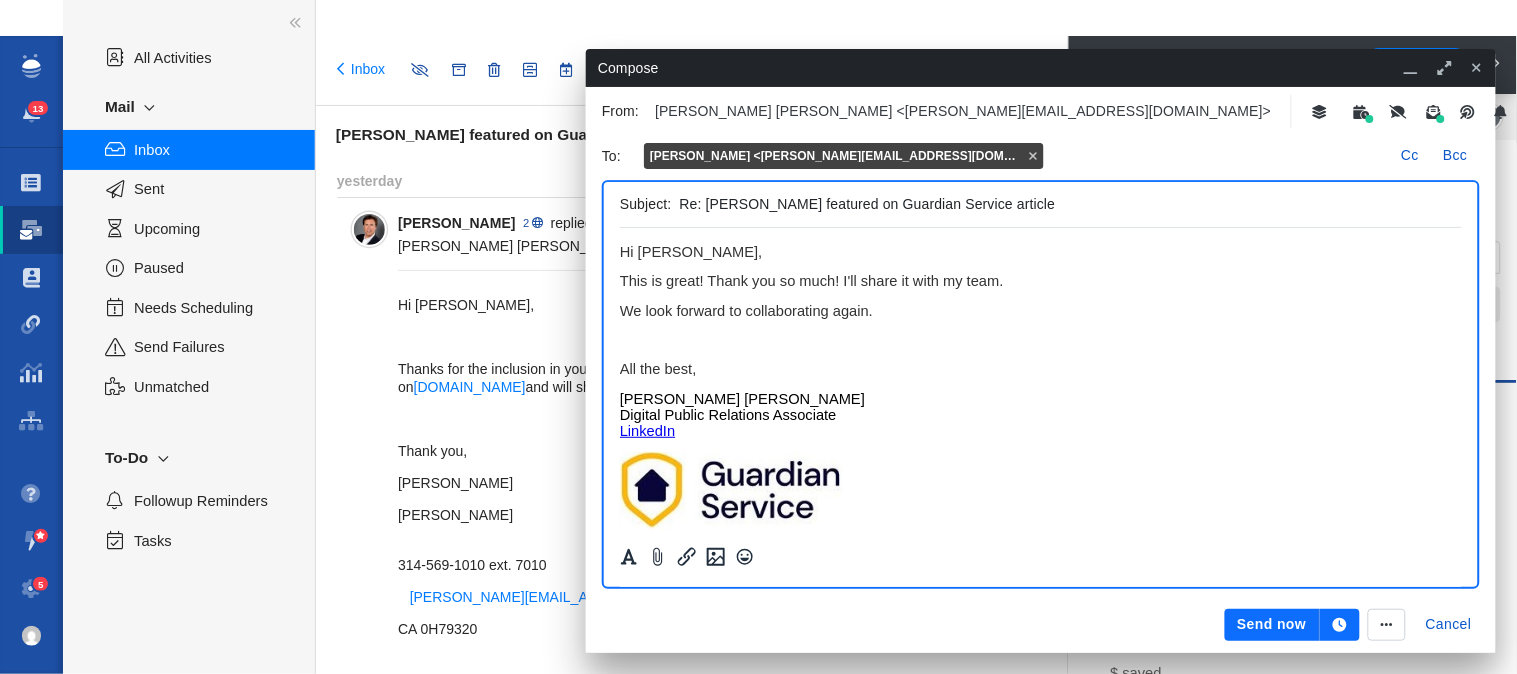 click on "Send now" at bounding box center (1272, 625) 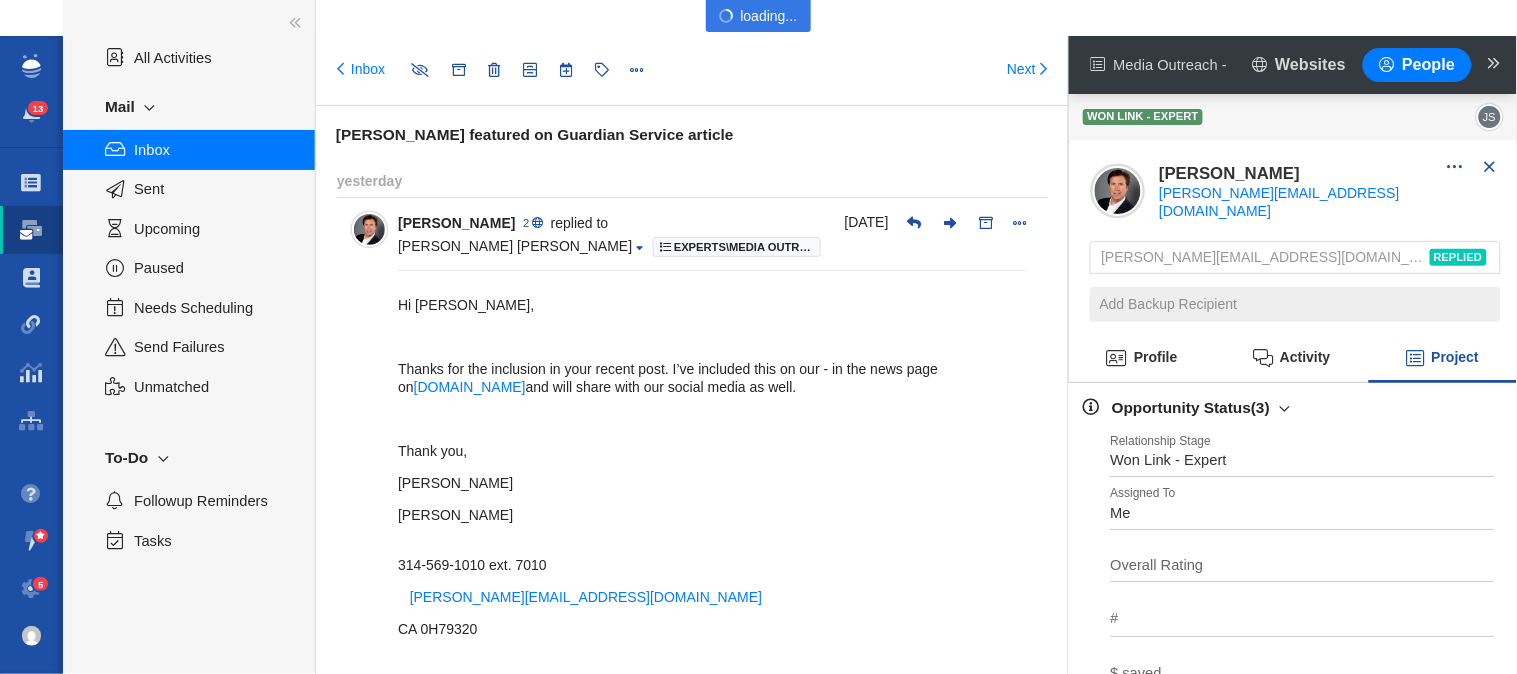 click on "Inbox" at bounding box center (213, 150) 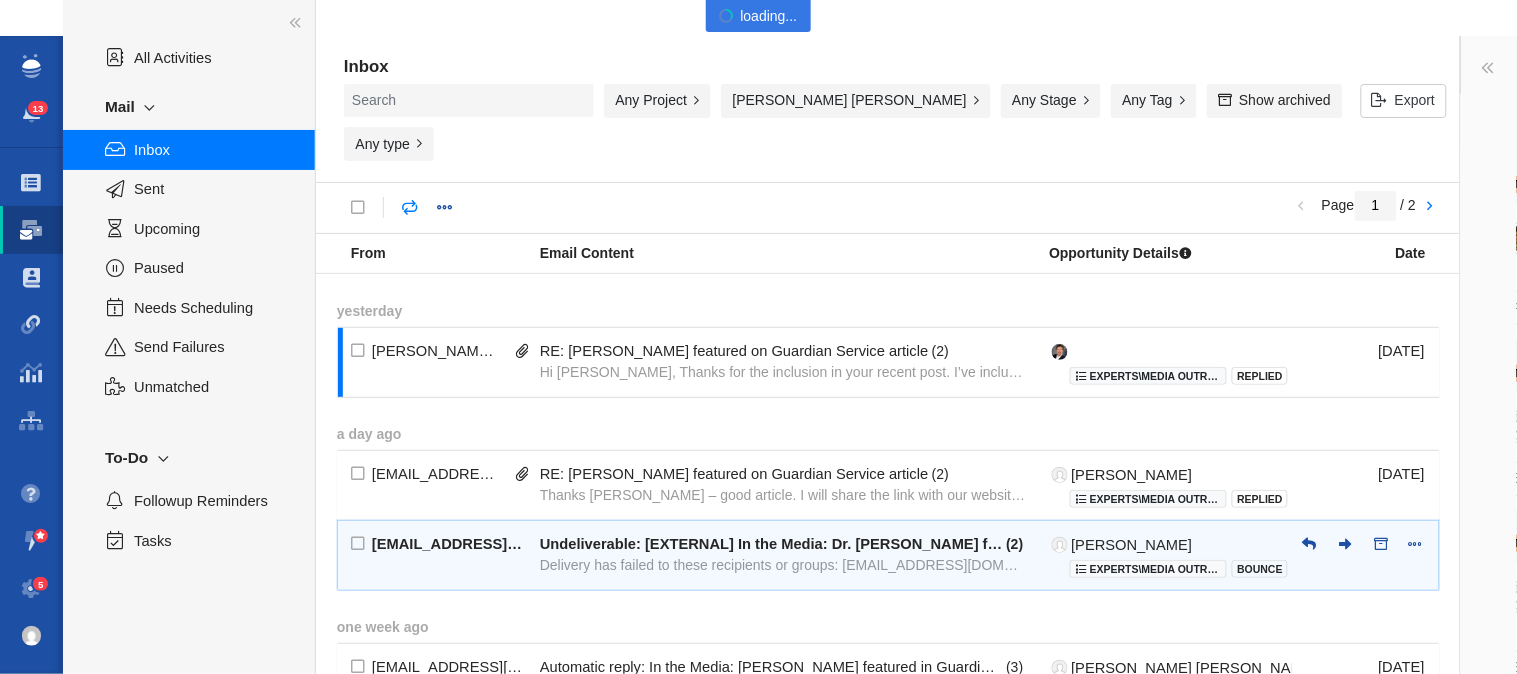 click on "Delivery has failed to these recipients or groups: [EMAIL_ADDRESS][DOMAIN_NAME] The recipient's mailbox is full and can't accep" at bounding box center [783, 565] 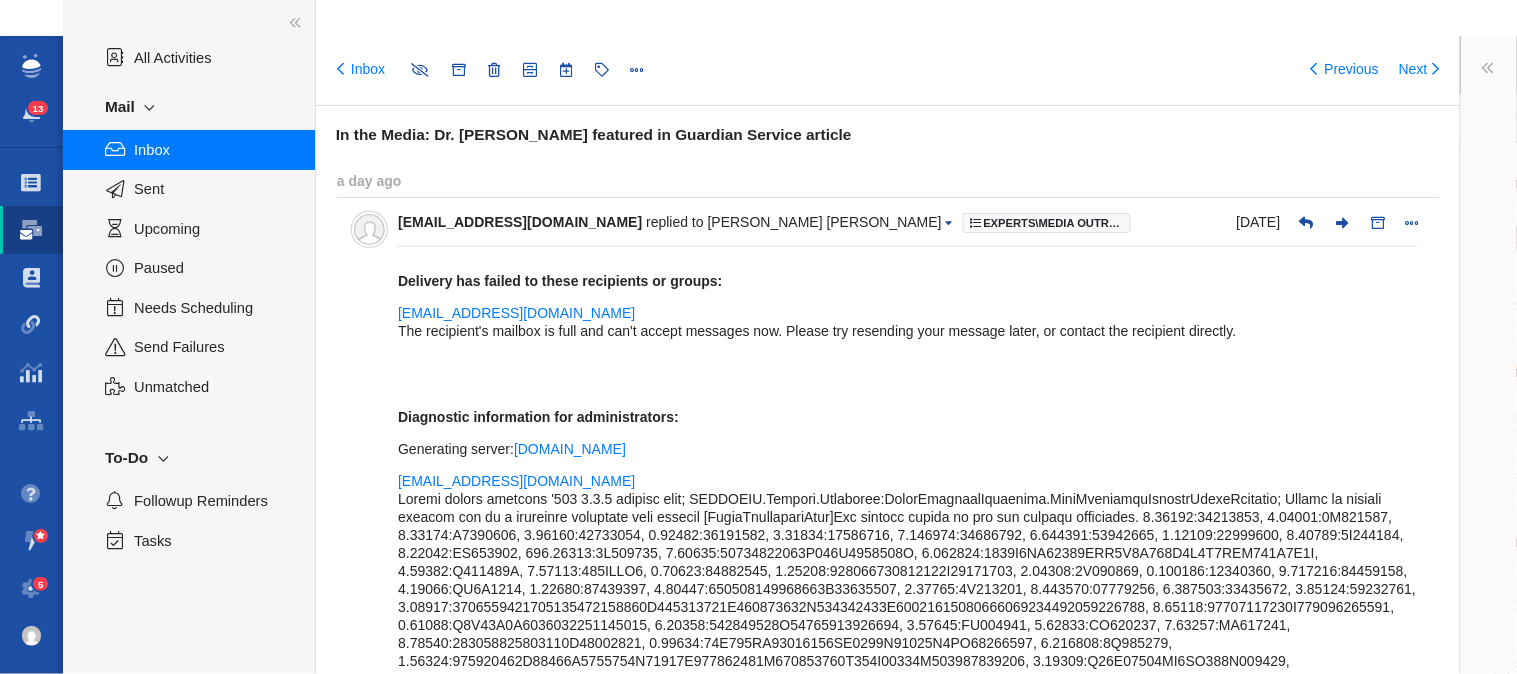 type on "message:1403001401" 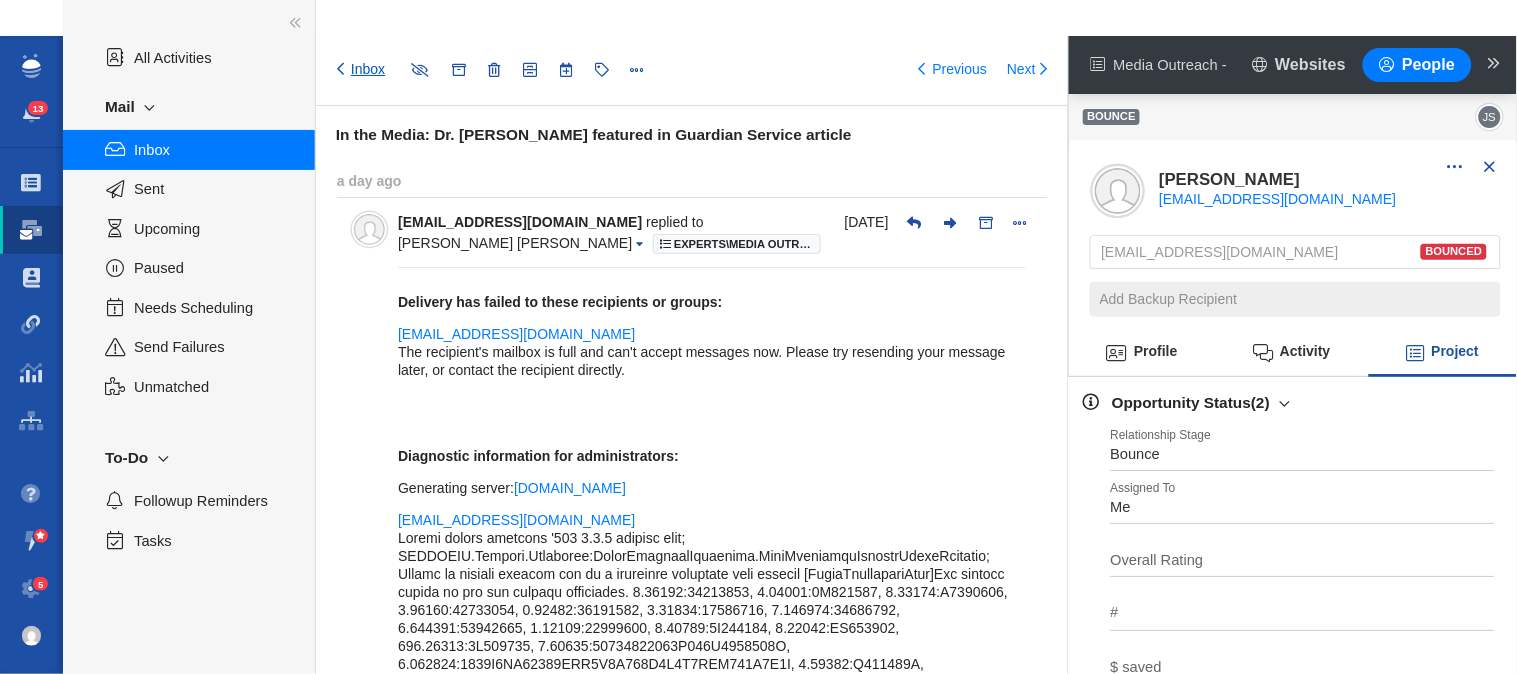 click on "Inbox" at bounding box center [361, 70] 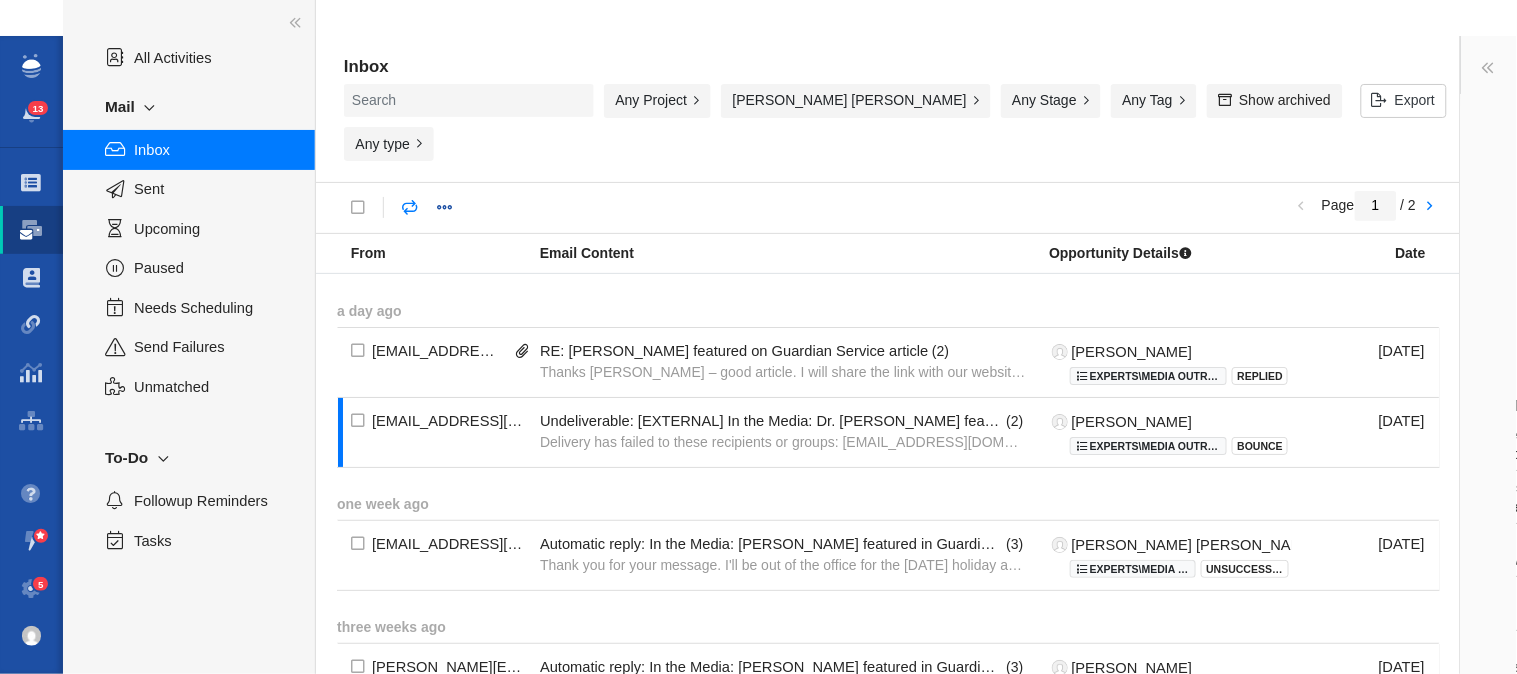 type 